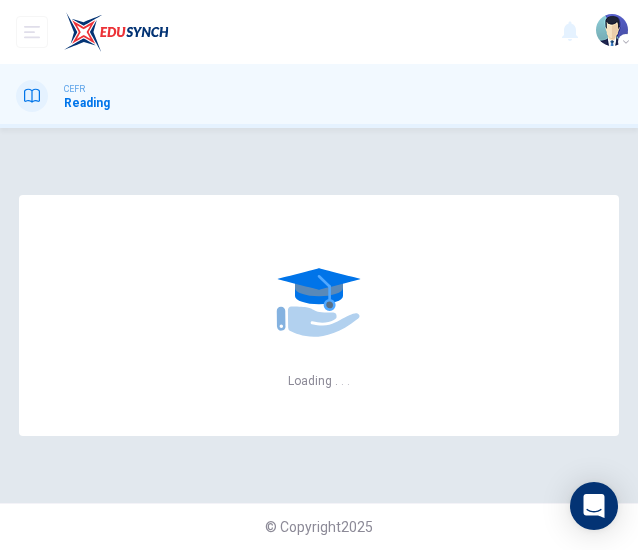 scroll, scrollTop: 0, scrollLeft: 0, axis: both 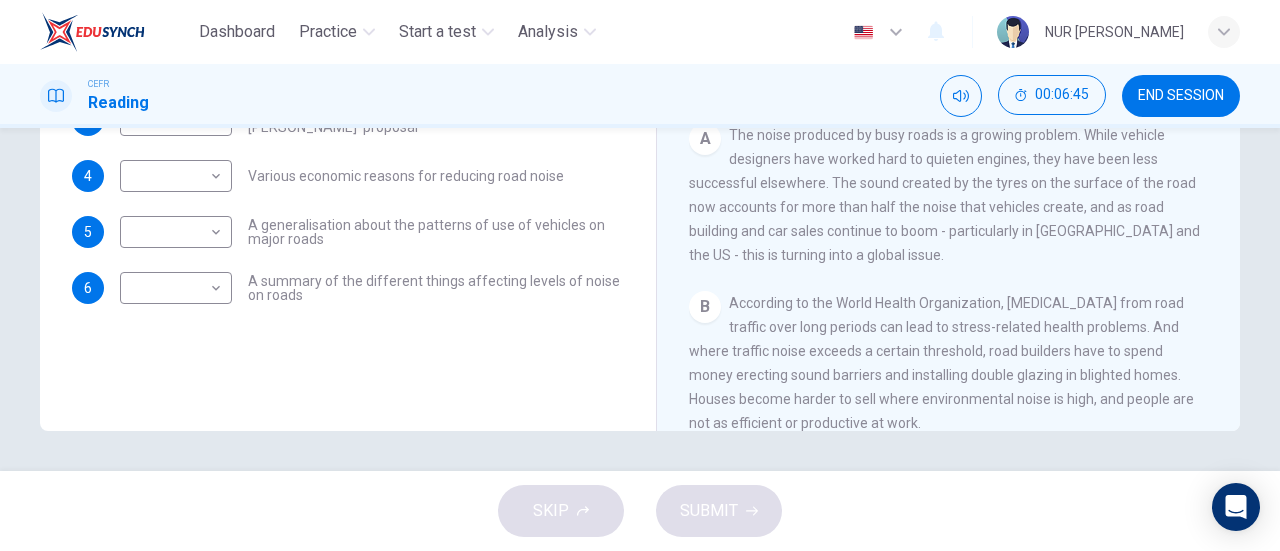 click on "According to the World Health Organization, [MEDICAL_DATA] from road traffic over long periods can lead to stress-related health problems. And where traffic noise exceeds a certain threshold, road builders have to spend money erecting sound barriers and installing double glazing in blighted homes. Houses become harder to sell where environmental noise is high, and people are not as efficient or productive at work." at bounding box center [941, 363] 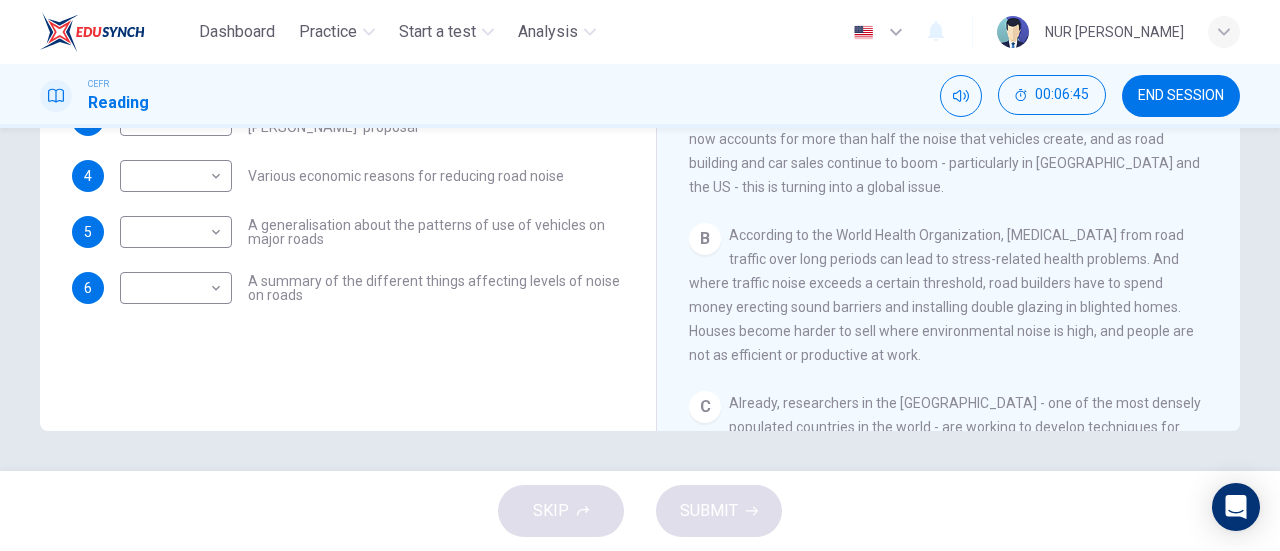 scroll, scrollTop: 196, scrollLeft: 0, axis: vertical 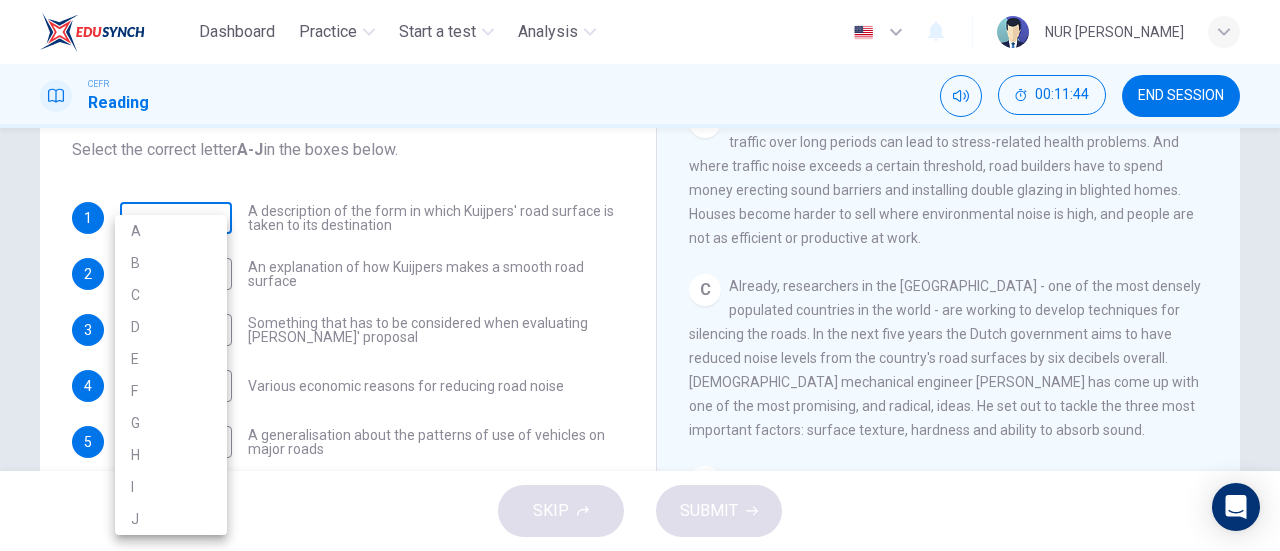 click on "Dashboard Practice Start a test Analysis English en ​ NUR [PERSON_NAME] CEFR Reading 00:11:44 END SESSION Questions 1 - 6 The Reading Passage has ten paragraphs labelled   A-J .
Which paragraph contains the following information?
Select the correct letter   A-J  in the boxes below. 1 ​ ​ A description of the form in which Kuijpers' road surface is taken to its destination 2 ​ ​ An explanation of how Kuijpers makes a smooth road surface 3 ​ ​ Something that has to be considered when evaluating Kuijpers' proposal 4 ​ ​ Various economic reasons for reducing road noise 5 ​ ​ A generalisation about the patterns of use of vehicles on major roads 6 ​ ​ A summary of the different things affecting levels of noise on roads Quiet Roads Ahead CLICK TO ZOOM Click to Zoom A B C D E F G H I J SKIP SUBMIT EduSynch - Online Language Proficiency Testing
Dashboard Practice Start a test Analysis Notifications © Copyright  2025 A B C D E F G H I J" at bounding box center [640, 275] 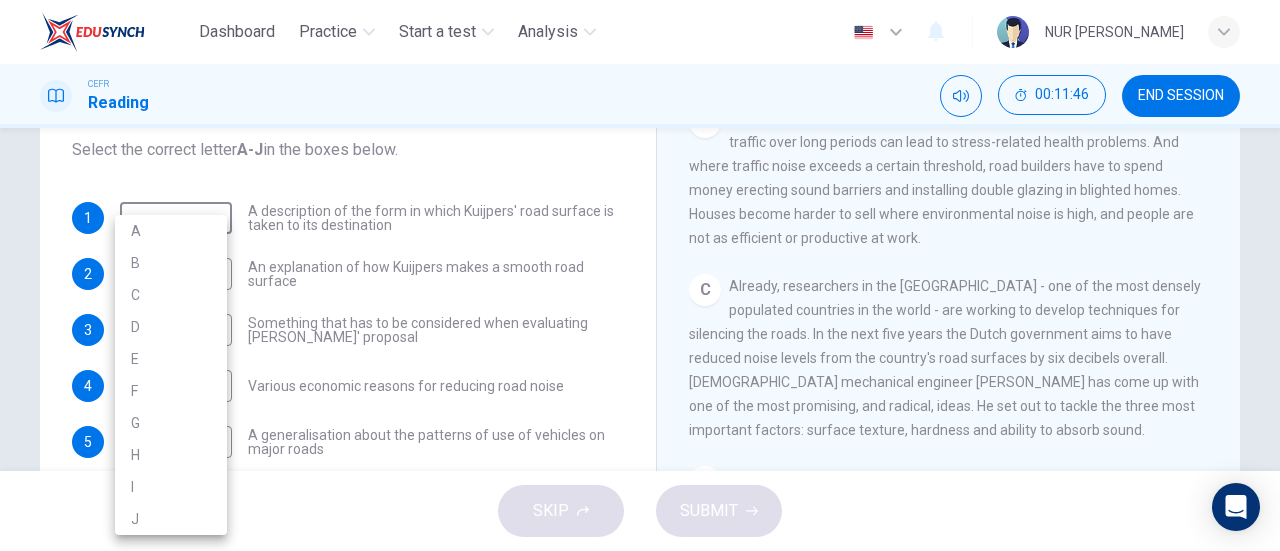 click at bounding box center [640, 275] 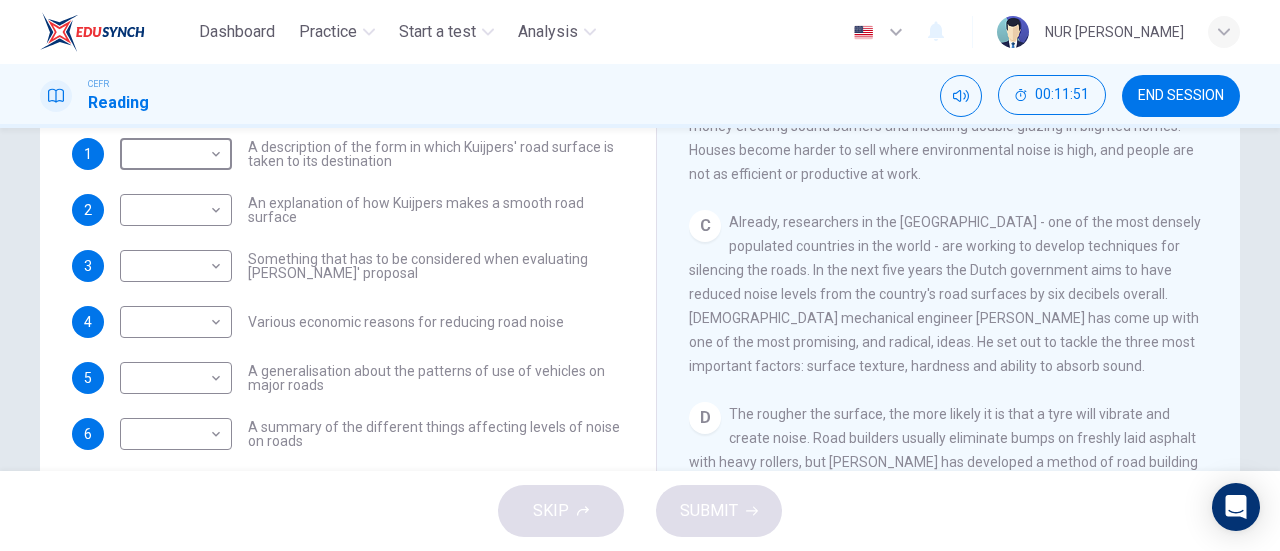scroll, scrollTop: 289, scrollLeft: 0, axis: vertical 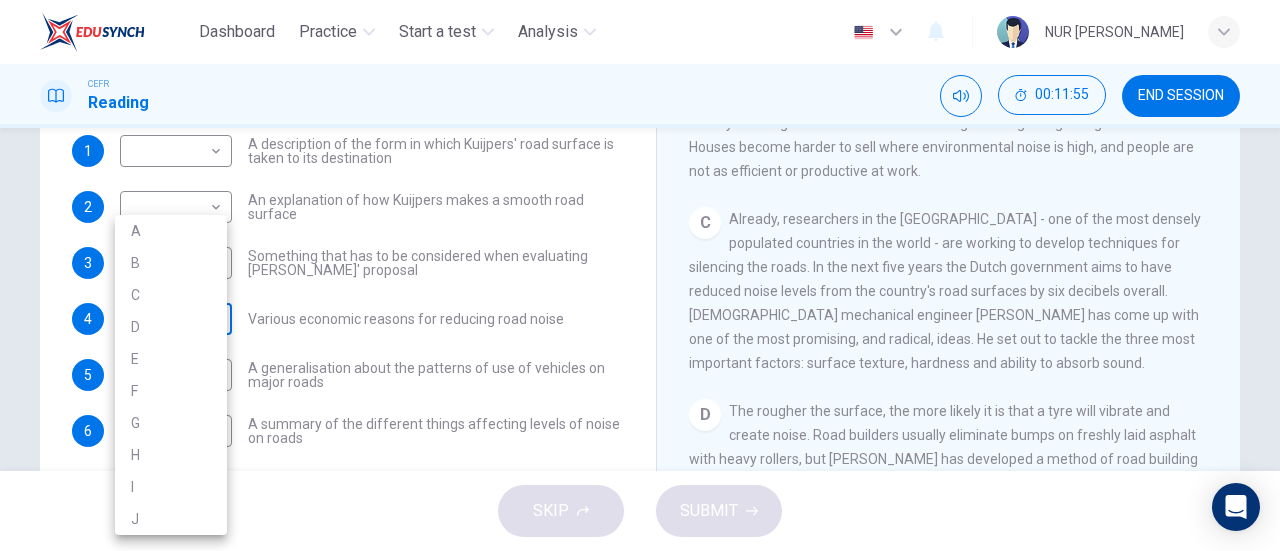 click on "Dashboard Practice Start a test Analysis English en ​ NUR [PERSON_NAME] CEFR Reading 00:11:55 END SESSION Questions 1 - 6 The Reading Passage has ten paragraphs labelled   A-J .
Which paragraph contains the following information?
Select the correct letter   A-J  in the boxes below. 1 ​ ​ A description of the form in which Kuijpers' road surface is taken to its destination 2 ​ ​ An explanation of how Kuijpers makes a smooth road surface 3 ​ ​ Something that has to be considered when evaluating Kuijpers' proposal 4 ​ ​ Various economic reasons for reducing road noise 5 ​ ​ A generalisation about the patterns of use of vehicles on major roads 6 ​ ​ A summary of the different things affecting levels of noise on roads Quiet Roads Ahead CLICK TO ZOOM Click to Zoom A B C D E F G H I J SKIP SUBMIT EduSynch - Online Language Proficiency Testing
Dashboard Practice Start a test Analysis Notifications © Copyright  2025 A B C D E F G H I J" at bounding box center (640, 275) 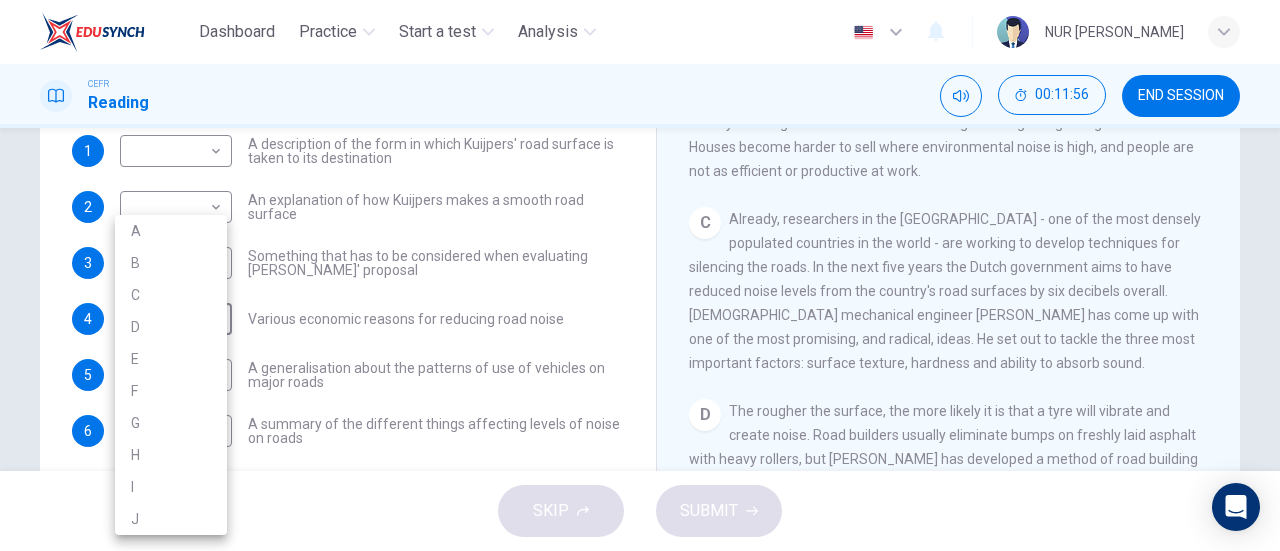 click at bounding box center (640, 275) 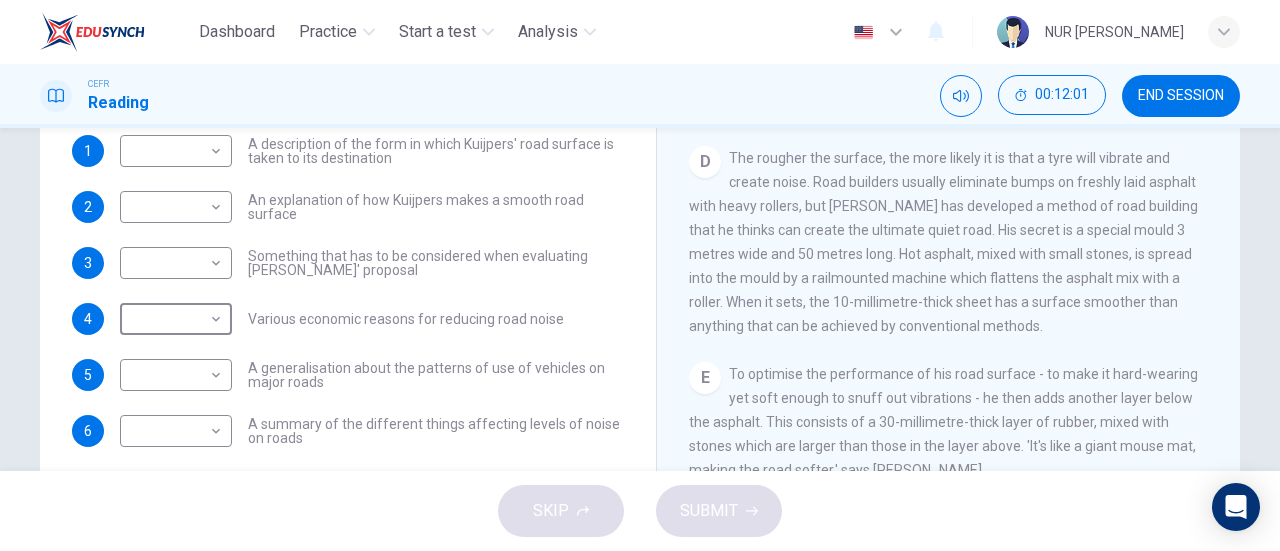 scroll, scrollTop: 776, scrollLeft: 0, axis: vertical 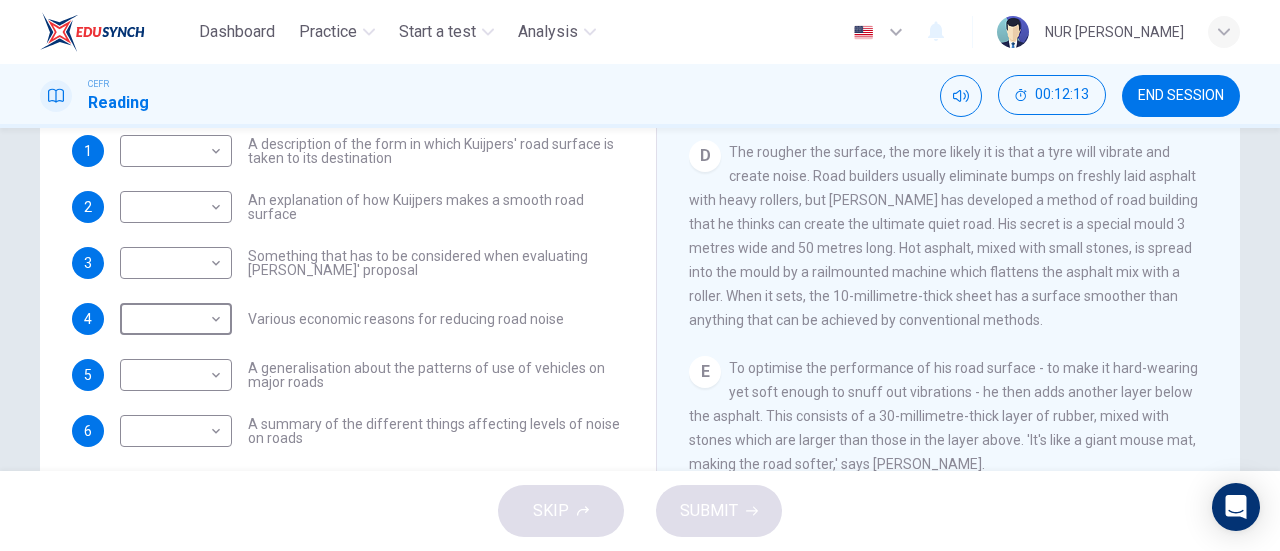 click on "D The rougher the surface, the more likely it is that a tyre will vibrate and create noise. Road builders usually eliminate bumps on freshly laid asphalt with heavy rollers, but [PERSON_NAME] has developed a method of road building that he thinks can create the ultimate quiet road. His secret is a special mould 3 metres wide and 50 metres long. Hot asphalt, mixed with small stones, is spread into the mould by a railmounted machine which flattens the asphalt mix with a roller. When it sets, the 10-millimetre-thick sheet has a surface smoother than anything that can be achieved by conventional methods." at bounding box center (949, 236) 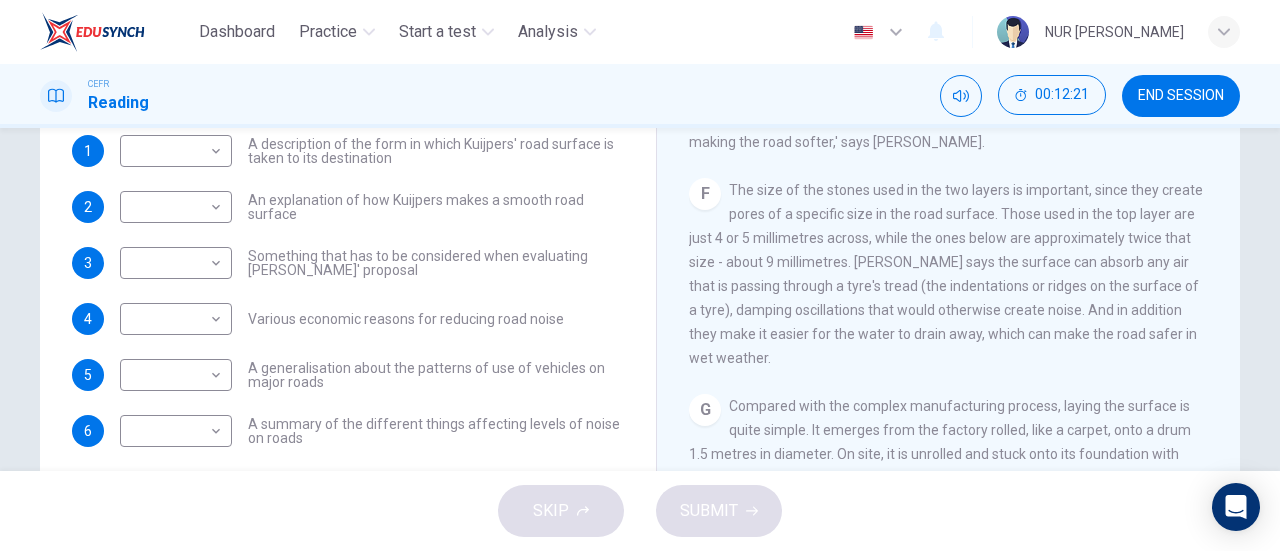 scroll, scrollTop: 1107, scrollLeft: 0, axis: vertical 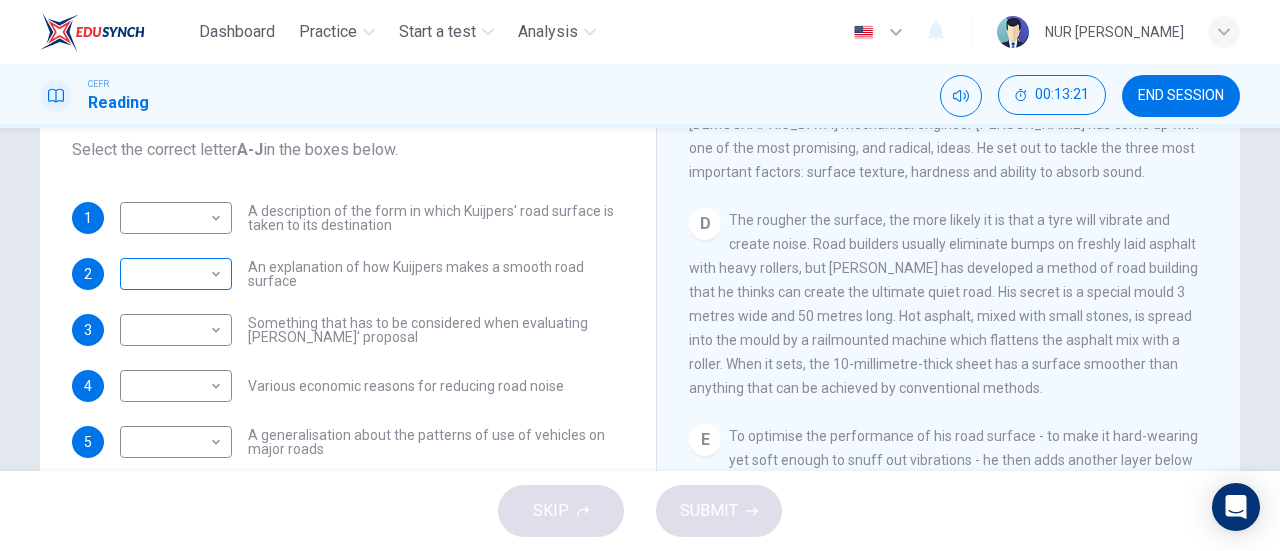 click on "Dashboard Practice Start a test Analysis English en ​ NUR [PERSON_NAME] CEFR Reading 00:13:21 END SESSION Questions 1 - 6 The Reading Passage has ten paragraphs labelled   A-J .
Which paragraph contains the following information?
Select the correct letter   A-J  in the boxes below. 1 ​ ​ A description of the form in which Kuijpers' road surface is taken to its destination 2 ​ ​ An explanation of how Kuijpers makes a smooth road surface 3 ​ ​ Something that has to be considered when evaluating Kuijpers' proposal 4 ​ ​ Various economic reasons for reducing road noise 5 ​ ​ A generalisation about the patterns of use of vehicles on major roads 6 ​ ​ A summary of the different things affecting levels of noise on roads Quiet Roads Ahead CLICK TO ZOOM Click to Zoom A B C D E F G H I J SKIP SUBMIT EduSynch - Online Language Proficiency Testing
Dashboard Practice Start a test Analysis Notifications © Copyright  2025" at bounding box center (640, 275) 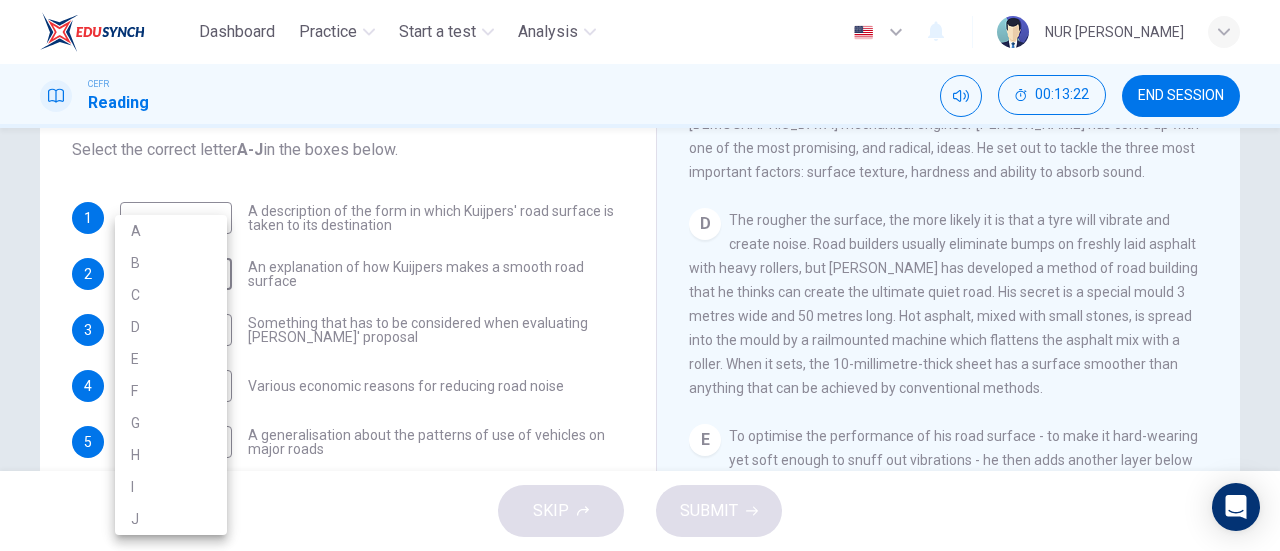 click on "D" at bounding box center (171, 327) 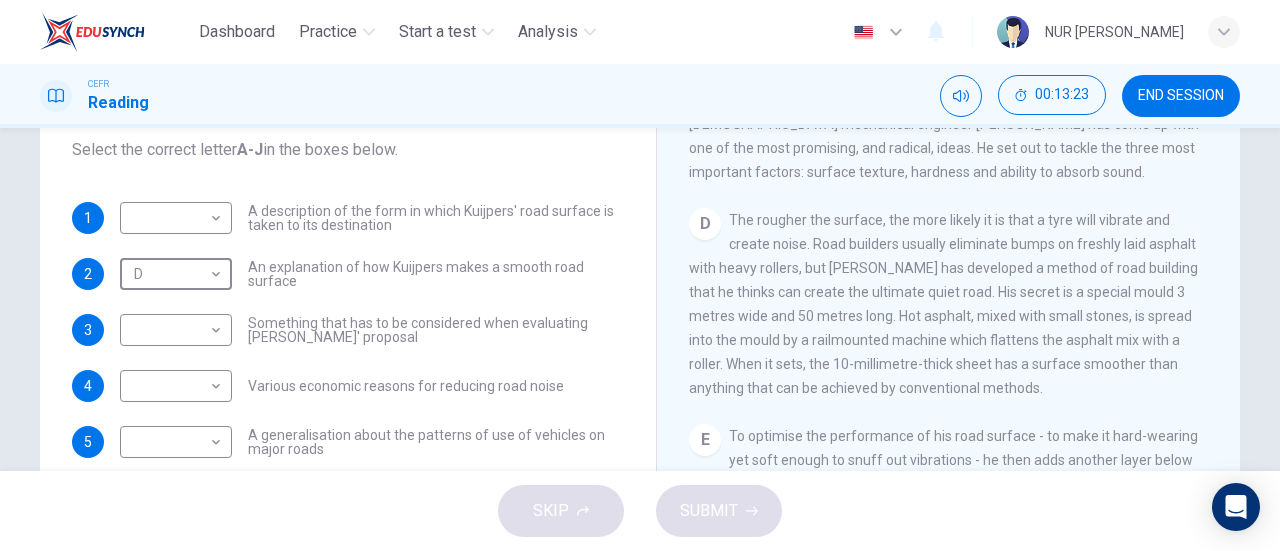 click on "D The rougher the surface, the more likely it is that a tyre will vibrate and create noise. Road builders usually eliminate bumps on freshly laid asphalt with heavy rollers, but [PERSON_NAME] has developed a method of road building that he thinks can create the ultimate quiet road. His secret is a special mould 3 metres wide and 50 metres long. Hot asphalt, mixed with small stones, is spread into the mould by a railmounted machine which flattens the asphalt mix with a roller. When it sets, the 10-millimetre-thick sheet has a surface smoother than anything that can be achieved by conventional methods." at bounding box center [949, 304] 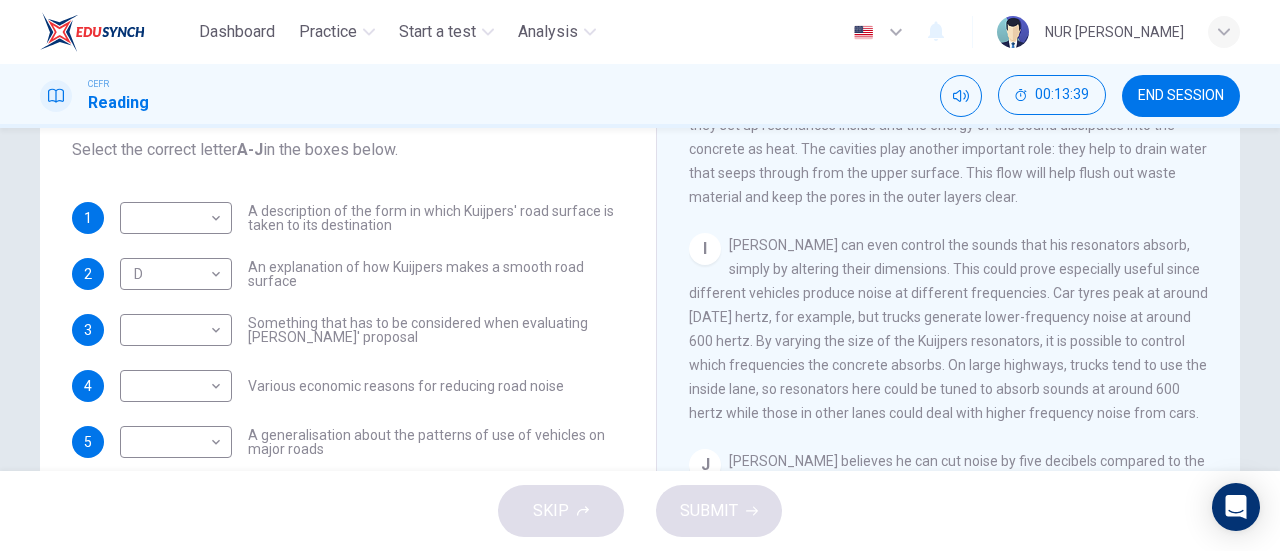 scroll, scrollTop: 1706, scrollLeft: 0, axis: vertical 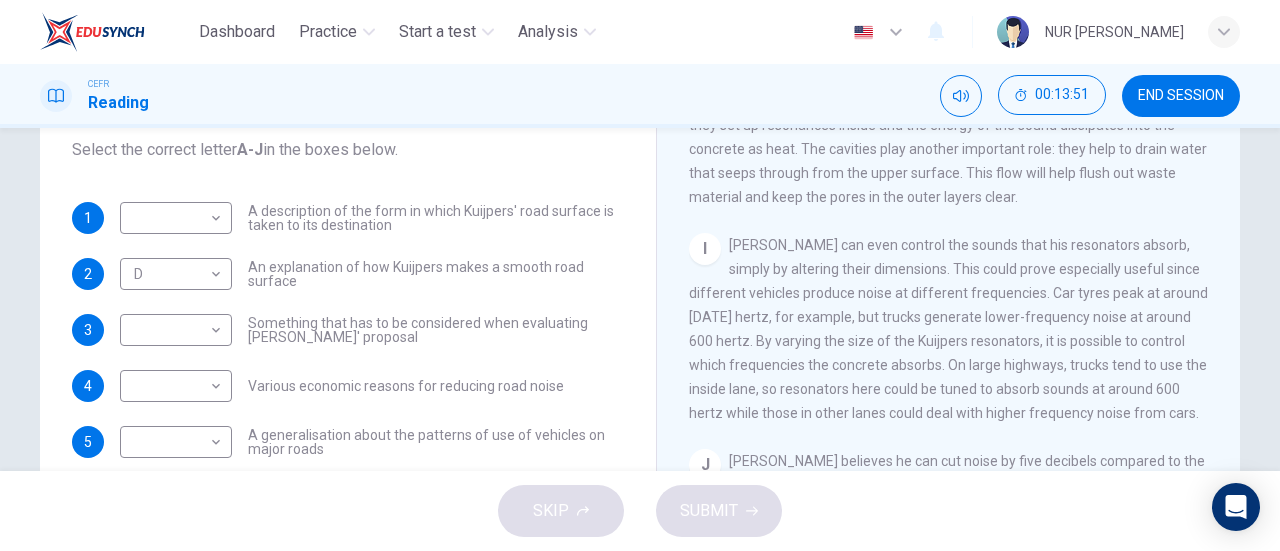 click on "1 ​ ​ A description of the form in which Kuijpers' road surface is taken to its destination 2 D D ​ An explanation of how Kuijpers makes a smooth road surface 3 ​ ​ Something that has to be considered when evaluating Kuijpers' proposal 4 ​ ​ Various economic reasons for reducing road noise 5 ​ ​ A generalisation about the patterns of use of vehicles on major roads 6 ​ ​ A summary of the different things affecting levels of noise on roads" at bounding box center (348, 358) 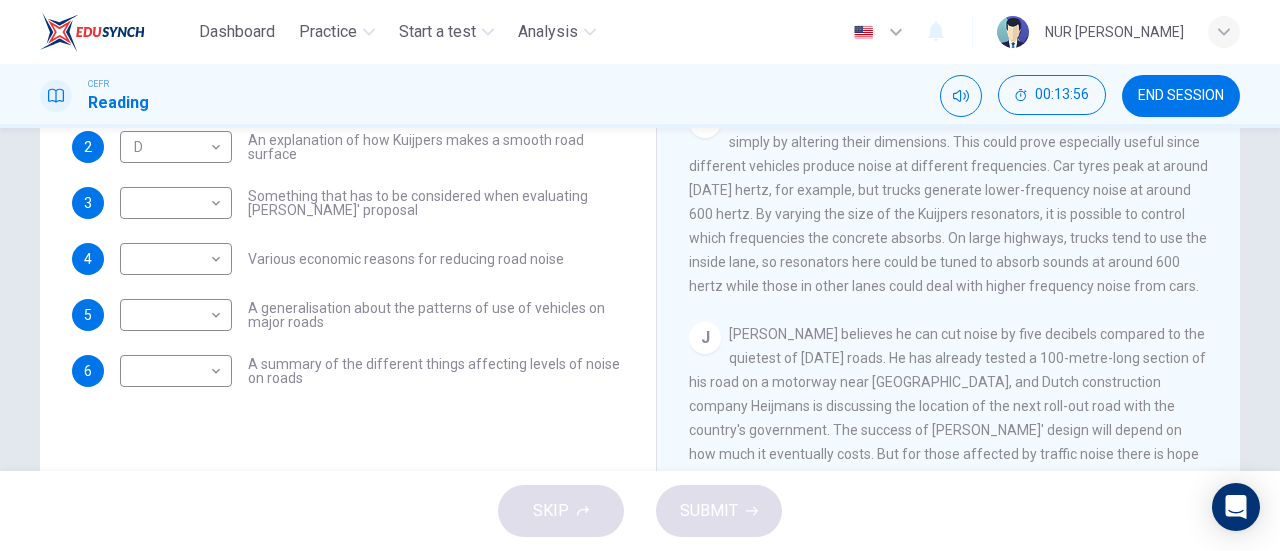 scroll, scrollTop: 346, scrollLeft: 0, axis: vertical 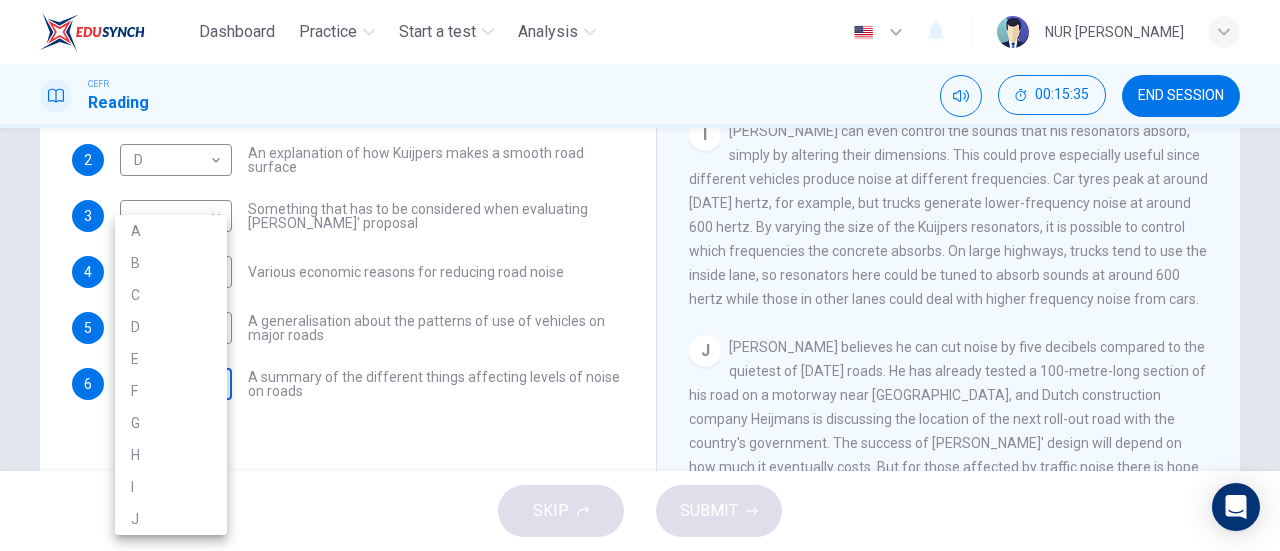 click on "Dashboard Practice Start a test Analysis English en ​ NUR [PERSON_NAME] CEFR Reading 00:15:35 END SESSION Questions 1 - 6 The Reading Passage has ten paragraphs labelled   A-J .
Which paragraph contains the following information?
Select the correct letter   A-J  in the boxes below. 1 ​ ​ A description of the form in which Kuijpers' road surface is taken to its destination 2 D D ​ An explanation of how Kuijpers makes a smooth road surface 3 ​ ​ Something that has to be considered when evaluating Kuijpers' proposal 4 ​ ​ Various economic reasons for reducing road noise 5 ​ ​ A generalisation about the patterns of use of vehicles on major roads 6 ​ ​ A summary of the different things affecting levels of noise on roads Quiet Roads Ahead CLICK TO ZOOM Click to Zoom A B C D E F G H I J SKIP SUBMIT EduSynch - Online Language Proficiency Testing
Dashboard Practice Start a test Analysis Notifications © Copyright  2025 A B C D E F G H I J" at bounding box center (640, 275) 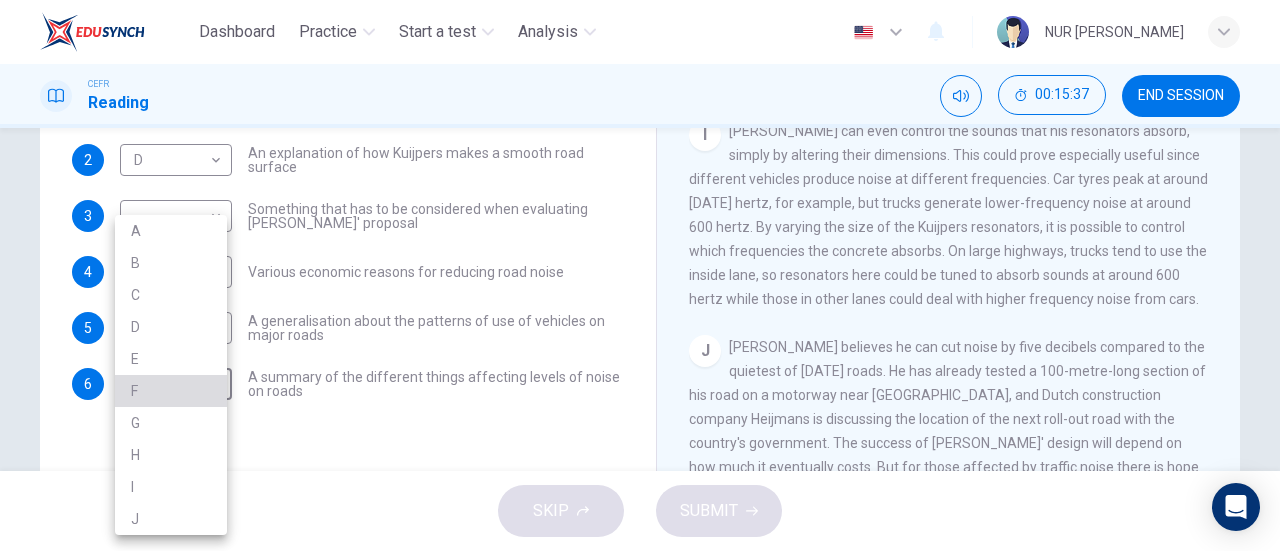 click on "F" at bounding box center [171, 391] 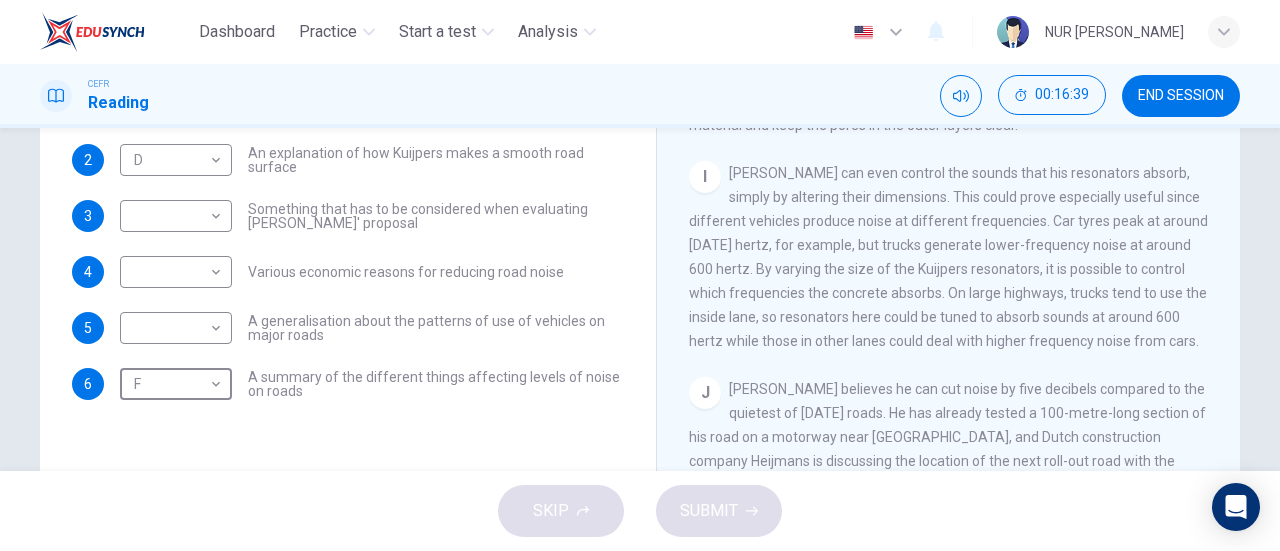scroll, scrollTop: 1646, scrollLeft: 0, axis: vertical 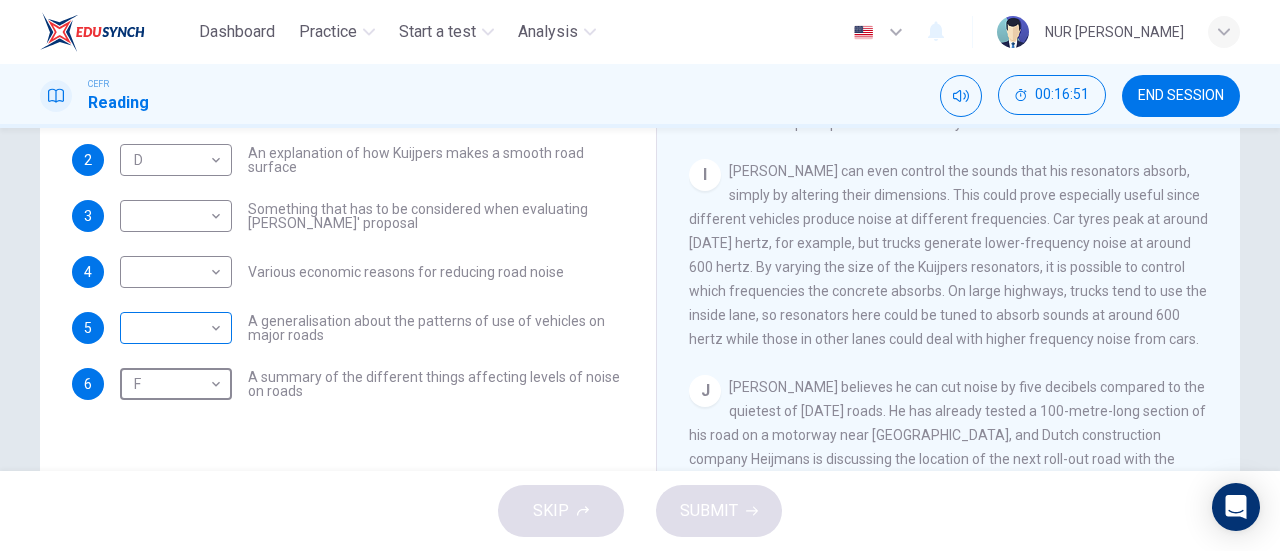 click on "Dashboard Practice Start a test Analysis English en ​ NUR [PERSON_NAME] CEFR Reading 00:16:51 END SESSION Questions 1 - 6 The Reading Passage has ten paragraphs labelled   A-J .
Which paragraph contains the following information?
Select the correct letter   A-J  in the boxes below. 1 ​ ​ A description of the form in which Kuijpers' road surface is taken to its destination 2 D D ​ An explanation of how Kuijpers makes a smooth road surface 3 ​ ​ Something that has to be considered when evaluating Kuijpers' proposal 4 ​ ​ Various economic reasons for reducing road noise 5 ​ ​ A generalisation about the patterns of use of vehicles on major roads 6 F F ​ A summary of the different things affecting levels of noise on roads Quiet Roads Ahead CLICK TO ZOOM Click to Zoom A B C D E F G H I J SKIP SUBMIT EduSynch - Online Language Proficiency Testing
Dashboard Practice Start a test Analysis Notifications © Copyright  2025" at bounding box center [640, 275] 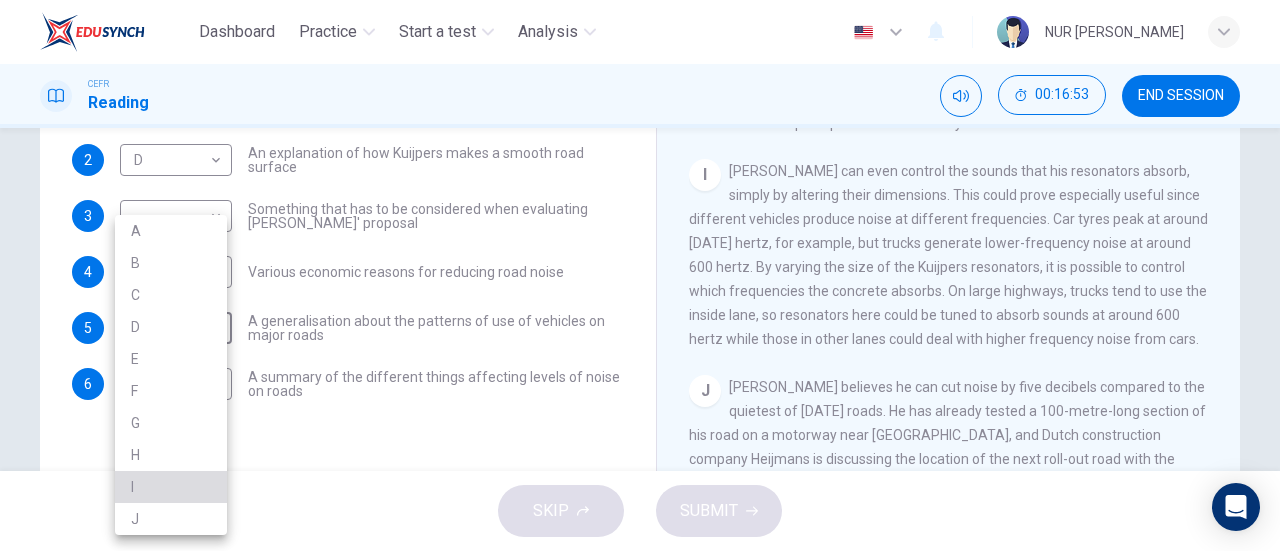 click on "I" at bounding box center [171, 487] 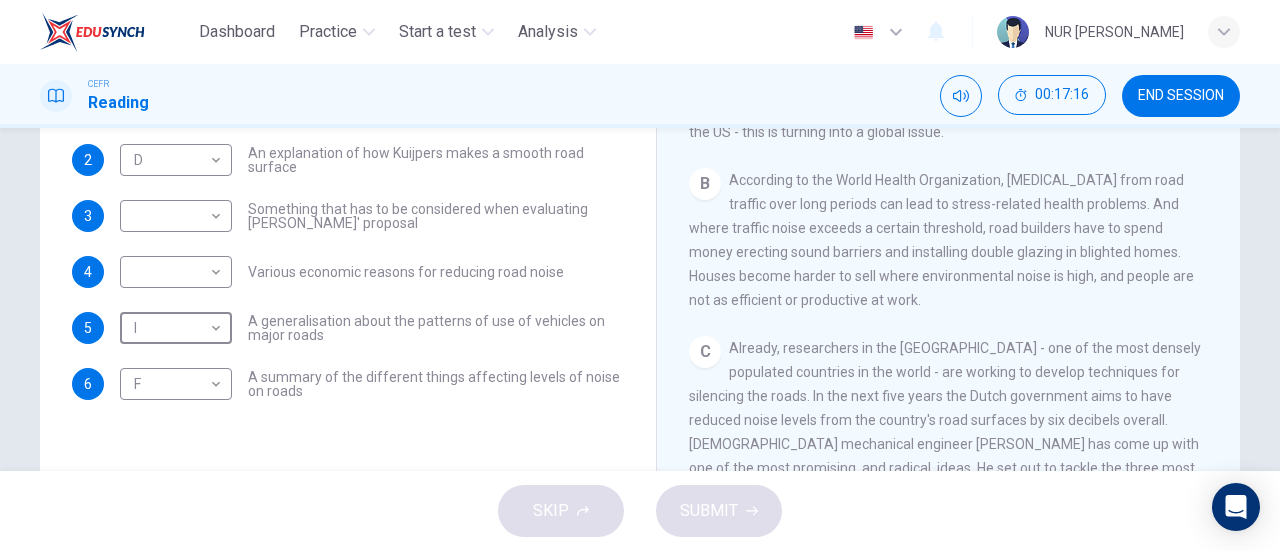 scroll, scrollTop: 340, scrollLeft: 0, axis: vertical 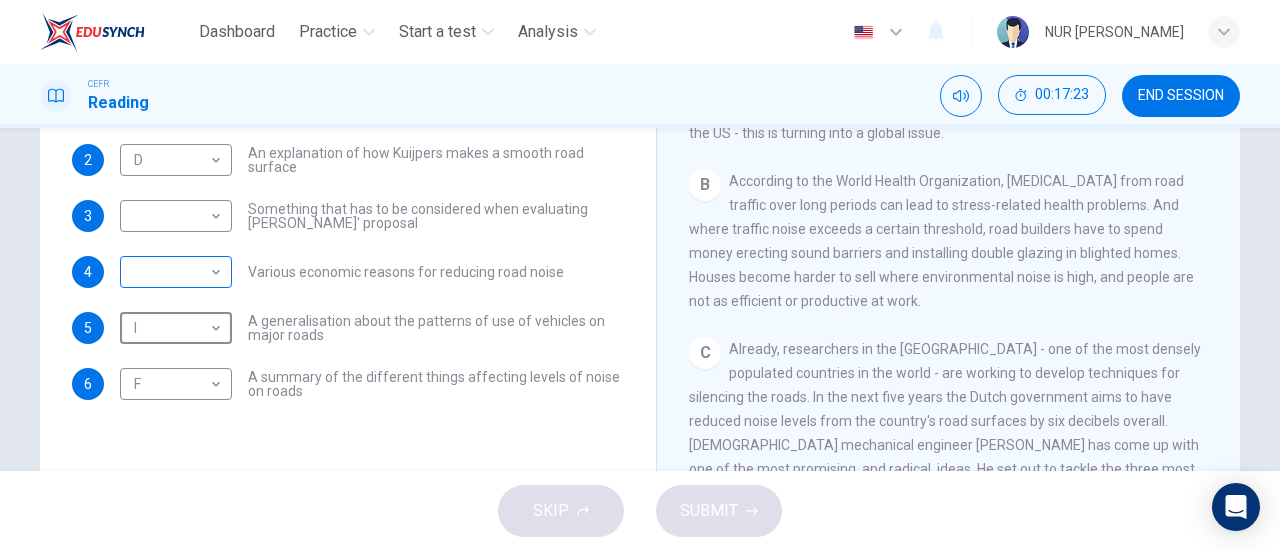 click on "Dashboard Practice Start a test Analysis English en ​ NUR [PERSON_NAME] CEFR Reading 00:17:23 END SESSION Questions 1 - 6 The Reading Passage has ten paragraphs labelled   A-J .
Which paragraph contains the following information?
Select the correct letter   A-J  in the boxes below. 1 ​ ​ A description of the form in which Kuijpers' road surface is taken to its destination 2 D D ​ An explanation of how Kuijpers makes a smooth road surface 3 ​ ​ Something that has to be considered when evaluating Kuijpers' proposal 4 ​ ​ Various economic reasons for reducing road noise 5 I I ​ A generalisation about the patterns of use of vehicles on major roads 6 F F ​ A summary of the different things affecting levels of noise on roads Quiet Roads Ahead CLICK TO ZOOM Click to Zoom A B C D E F G H I J SKIP SUBMIT EduSynch - Online Language Proficiency Testing
Dashboard Practice Start a test Analysis Notifications © Copyright  2025" at bounding box center [640, 275] 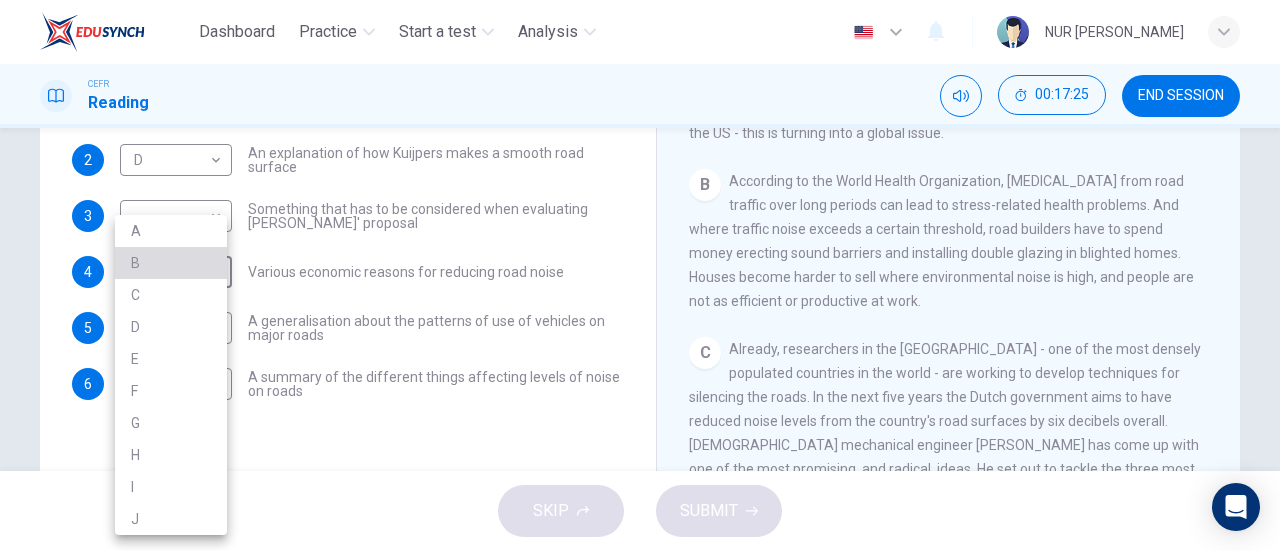 click on "B" at bounding box center (171, 263) 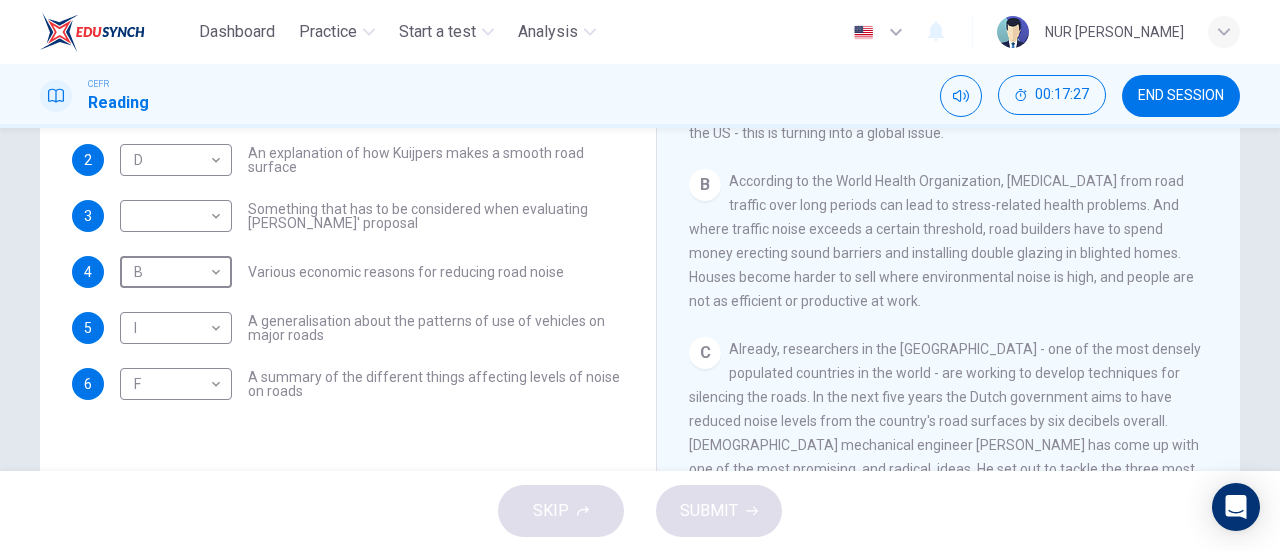 click on "According to the World Health Organization, [MEDICAL_DATA] from road traffic over long periods can lead to stress-related health problems. And where traffic noise exceeds a certain threshold, road builders have to spend money erecting sound barriers and installing double glazing in blighted homes. Houses become harder to sell where environmental noise is high, and people are not as efficient or productive at work." at bounding box center [941, 241] 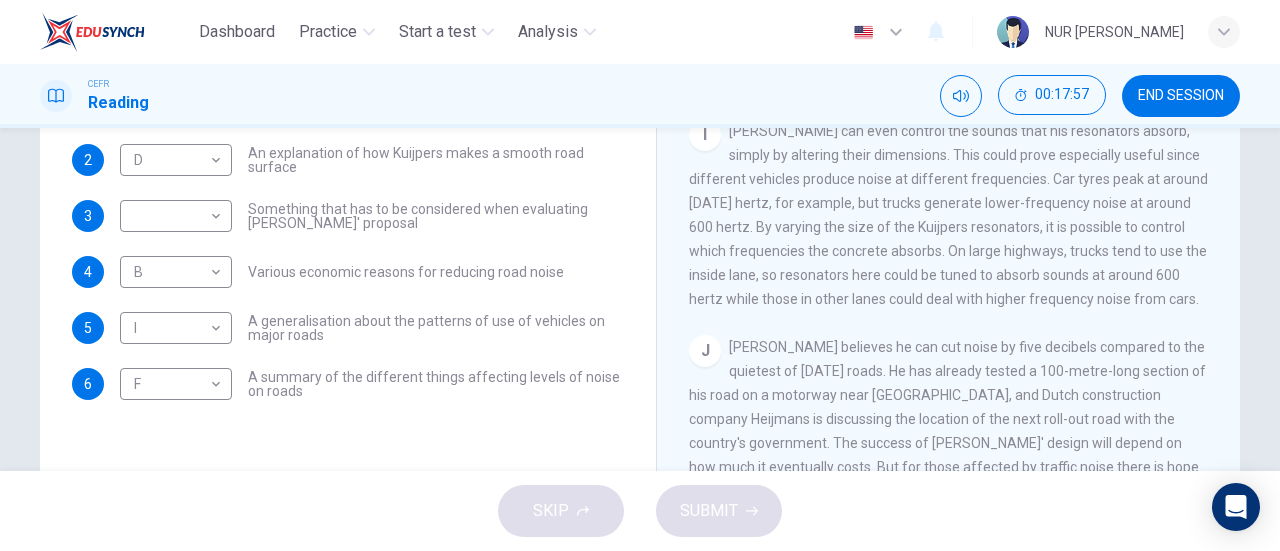 scroll, scrollTop: 1706, scrollLeft: 0, axis: vertical 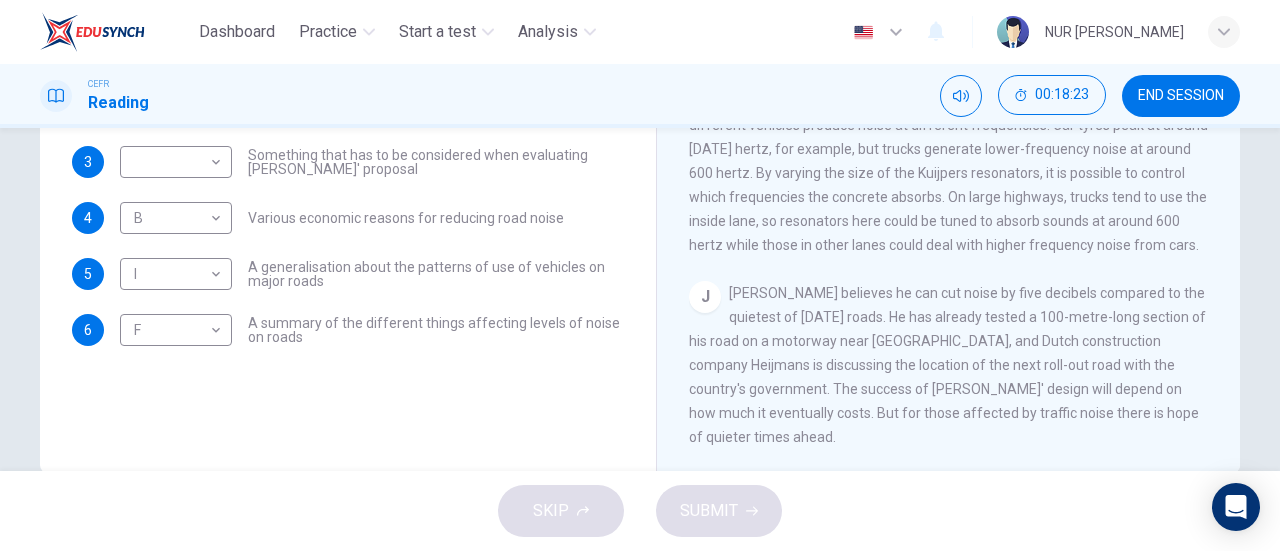 click on "CLICK TO ZOOM Click to Zoom A The noise produced by busy roads is a growing problem. While vehicle designers have worked hard to quieten engines, they have been less successful elsewhere. The sound created by the tyres on the surface of the road now accounts for more than half the noise that vehicles create, and as road building and car sales continue to boom - particularly in [GEOGRAPHIC_DATA] and the US - this is turning into a global issue. B According to the World Health Organization, [MEDICAL_DATA] from road traffic over long periods can lead to stress-related health problems. And where traffic noise exceeds a certain threshold, road builders have to spend money erecting sound barriers and installing double glazing in blighted homes. Houses become harder to sell where environmental noise is high, and people are not as efficient or productive at work. C D E F G H I J" at bounding box center (962, 169) 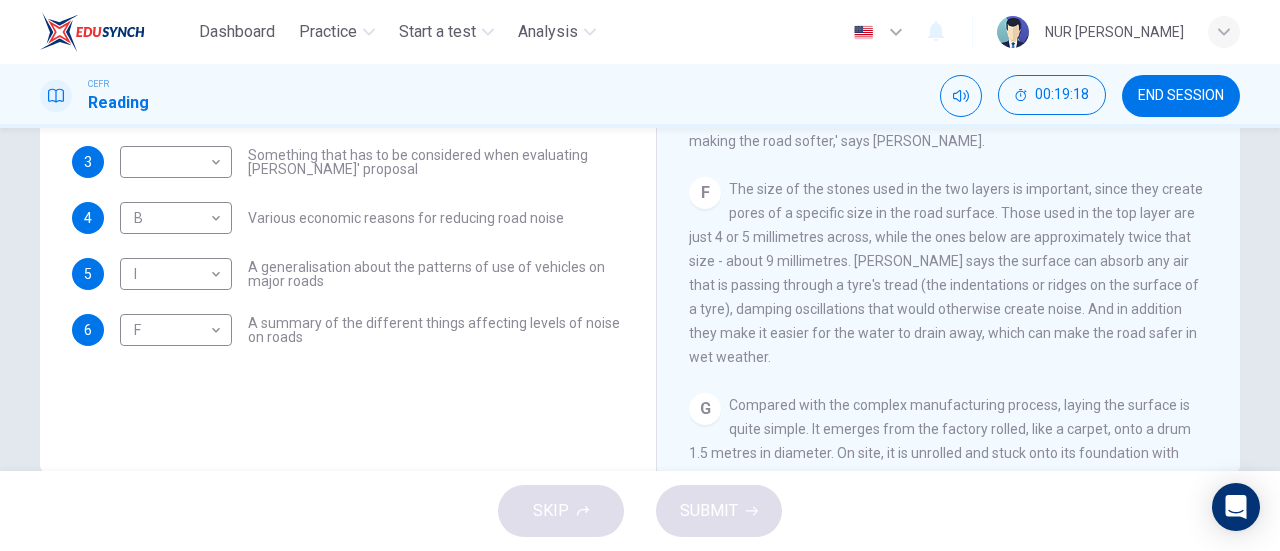 scroll, scrollTop: 996, scrollLeft: 0, axis: vertical 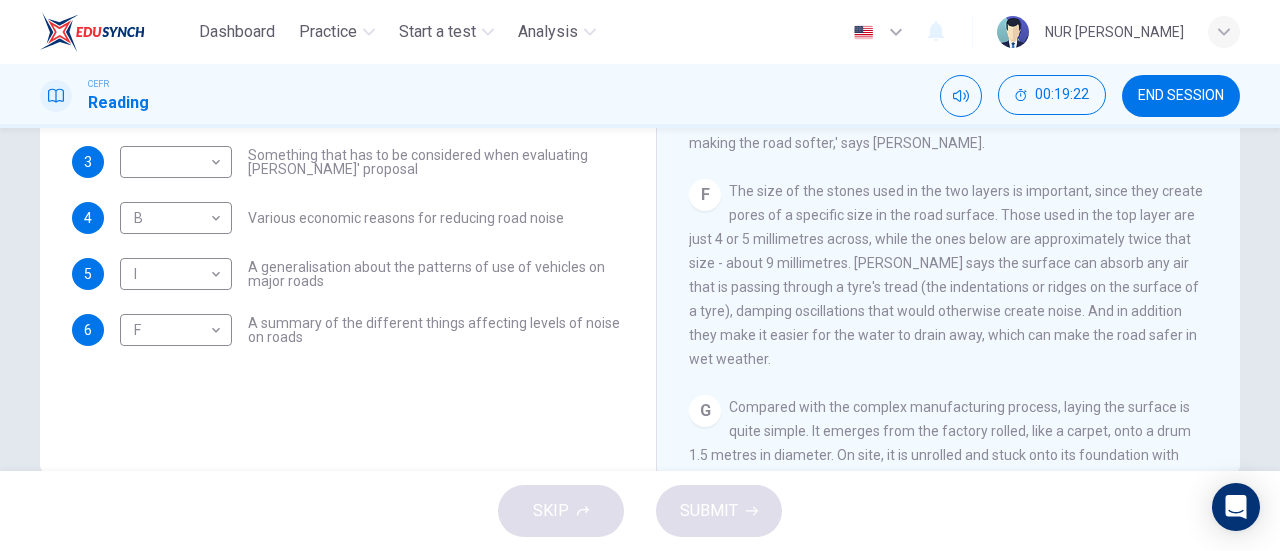 click on "​ ​ Something that has to be considered when evaluating [PERSON_NAME]' proposal" at bounding box center (372, 162) 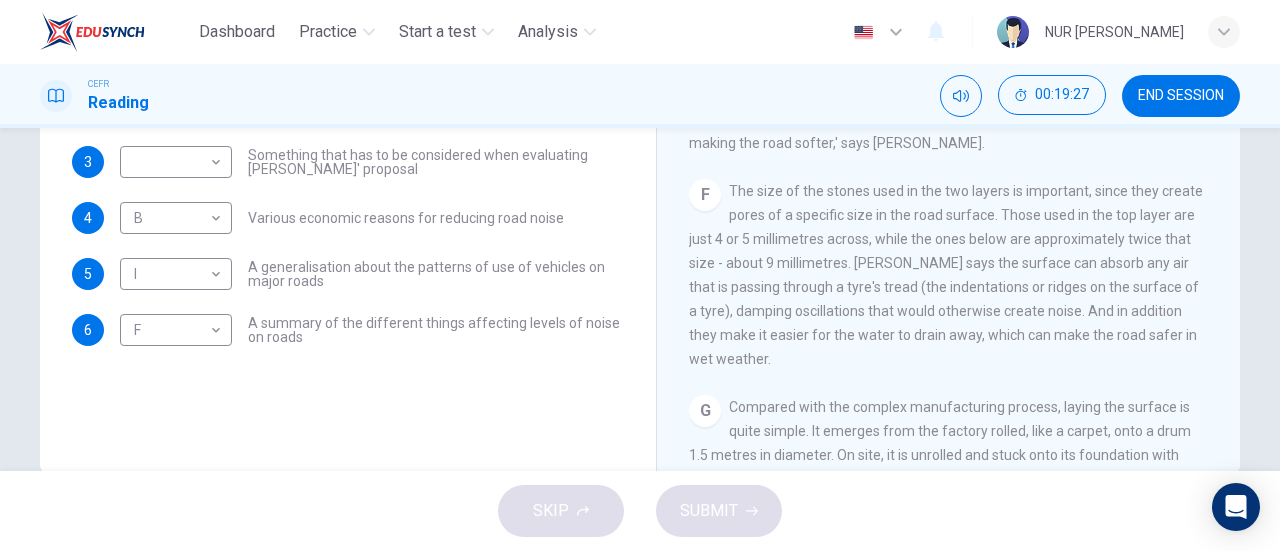 click on "The size of the stones used in the two layers is important, since they create pores of a specific size in the road surface. Those used in the top layer are just 4 or 5 millimetres across, while the ones below are approximately twice that size - about 9 millimetres. [PERSON_NAME] says the surface can absorb any air that is passing through a tyre's tread (the indentations or ridges on the surface of a tyre), damping oscillations that would otherwise create noise. And in addition they make it easier for the water to drain away, which can make the road safer in wet weather." at bounding box center [946, 275] 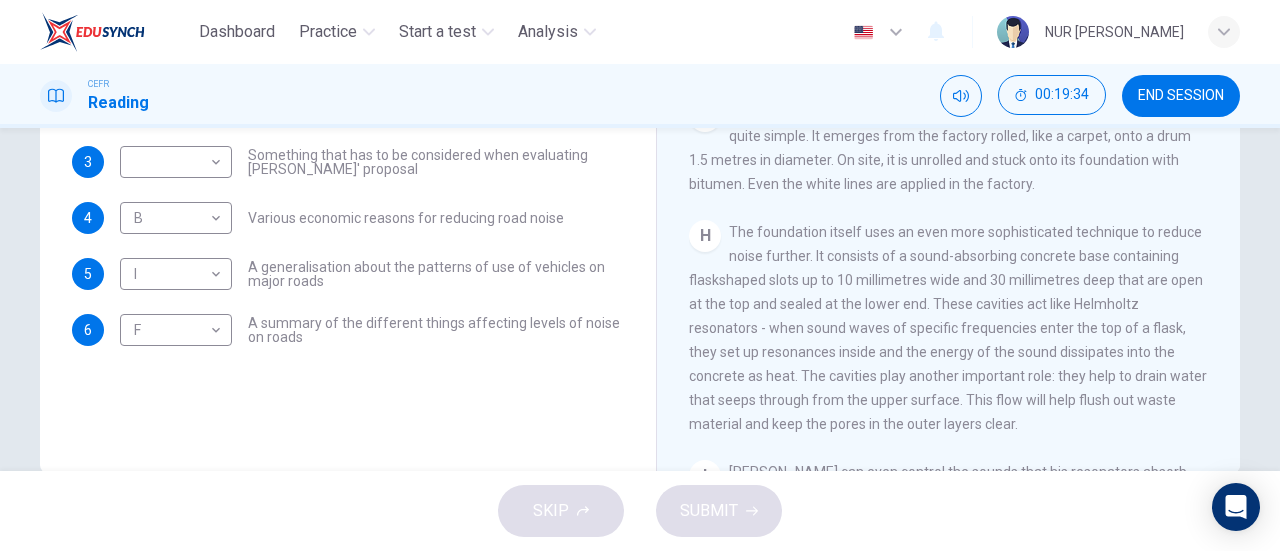 scroll, scrollTop: 1292, scrollLeft: 0, axis: vertical 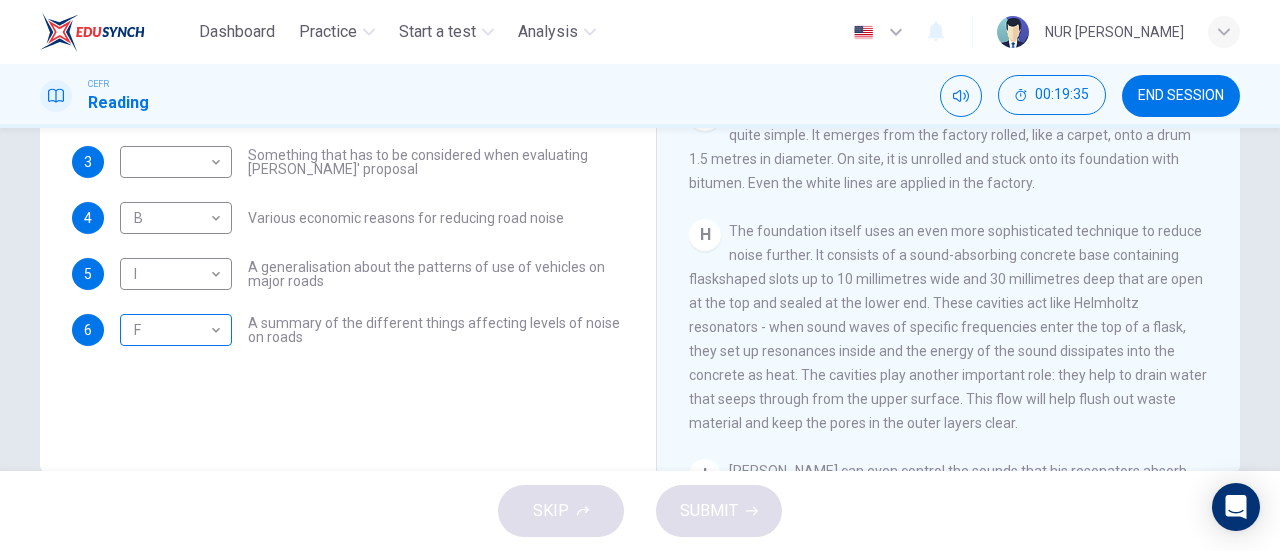 click on "Dashboard Practice Start a test Analysis English en ​ NUR [PERSON_NAME] CEFR Reading 00:19:35 END SESSION Questions 1 - 6 The Reading Passage has ten paragraphs labelled   A-J .
Which paragraph contains the following information?
Select the correct letter   A-J  in the boxes below. 1 ​ ​ A description of the form in which Kuijpers' road surface is taken to its destination 2 D D ​ An explanation of how Kuijpers makes a smooth road surface 3 ​ ​ Something that has to be considered when evaluating Kuijpers' proposal 4 B B ​ Various economic reasons for reducing road noise 5 I I ​ A generalisation about the patterns of use of vehicles on major roads 6 F F ​ A summary of the different things affecting levels of noise on roads Quiet Roads Ahead CLICK TO ZOOM Click to Zoom A B C D E F G H I J SKIP SUBMIT EduSynch - Online Language Proficiency Testing
Dashboard Practice Start a test Analysis Notifications © Copyright  2025" at bounding box center (640, 275) 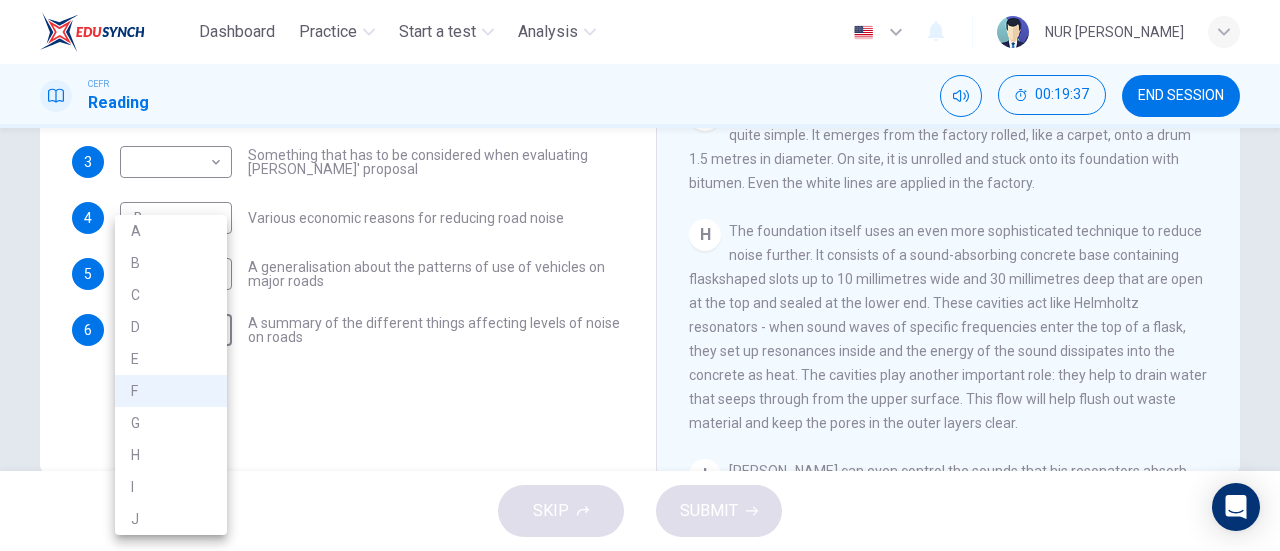 click on "H" at bounding box center (171, 455) 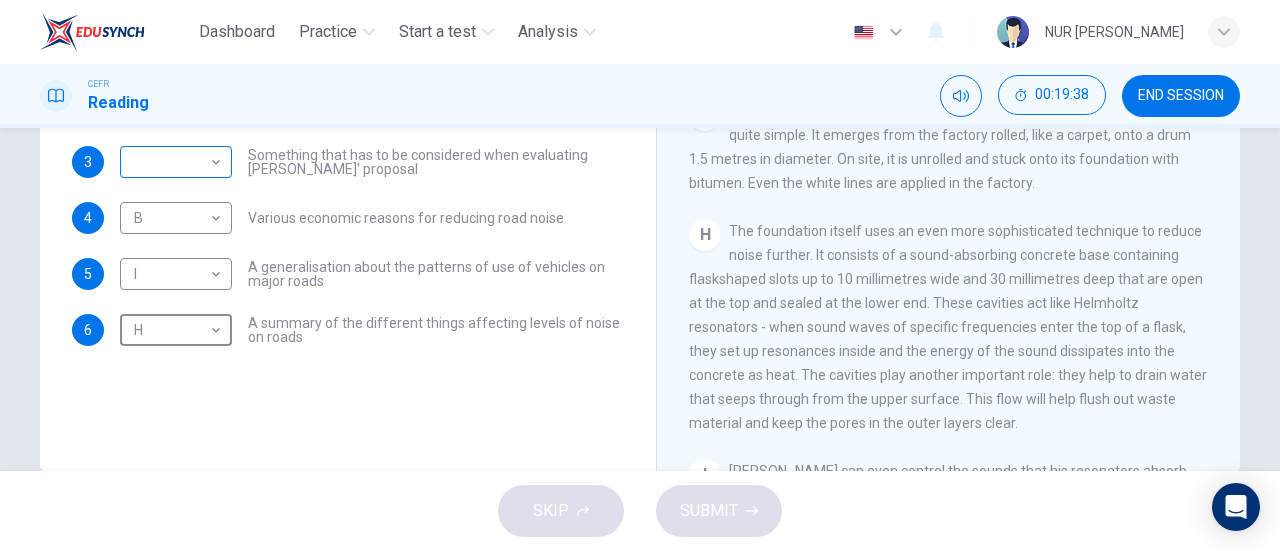 click on "Dashboard Practice Start a test Analysis English en ​ NUR [PERSON_NAME] CEFR Reading 00:19:38 END SESSION Questions 1 - 6 The Reading Passage has ten paragraphs labelled   A-J .
Which paragraph contains the following information?
Select the correct letter   A-J  in the boxes below. 1 ​ ​ A description of the form in which Kuijpers' road surface is taken to its destination 2 D D ​ An explanation of how Kuijpers makes a smooth road surface 3 ​ ​ Something that has to be considered when evaluating Kuijpers' proposal 4 B B ​ Various economic reasons for reducing road noise 5 I I ​ A generalisation about the patterns of use of vehicles on major roads 6 H H ​ A summary of the different things affecting levels of noise on roads Quiet Roads Ahead CLICK TO ZOOM Click to Zoom A B C D E F G H I J SKIP SUBMIT EduSynch - Online Language Proficiency Testing
Dashboard Practice Start a test Analysis Notifications © Copyright  2025" at bounding box center (640, 275) 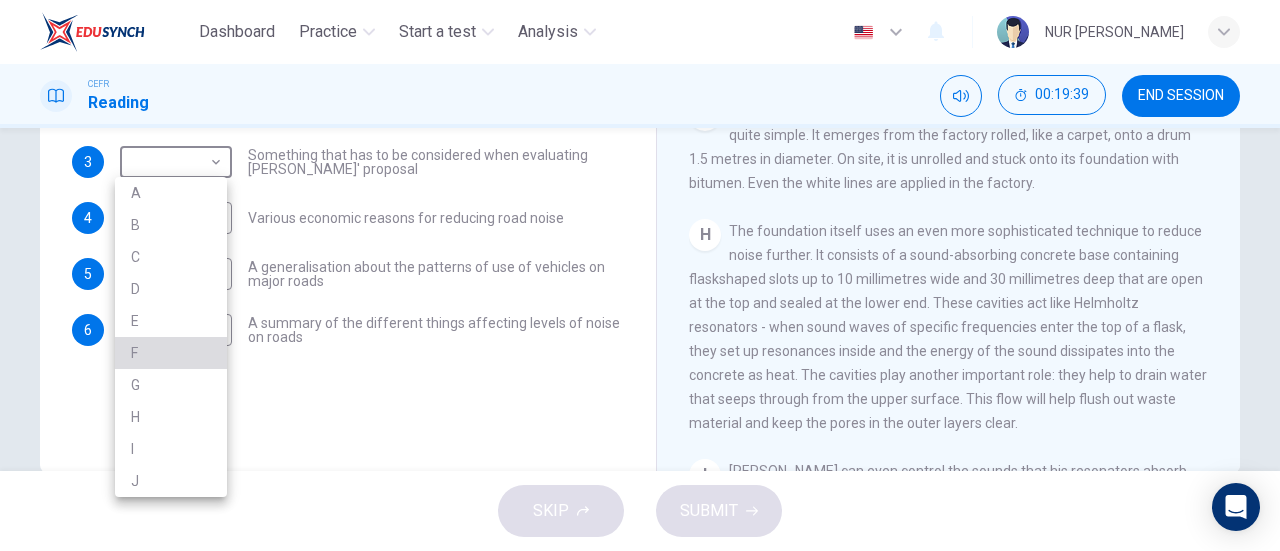 click on "F" at bounding box center [171, 353] 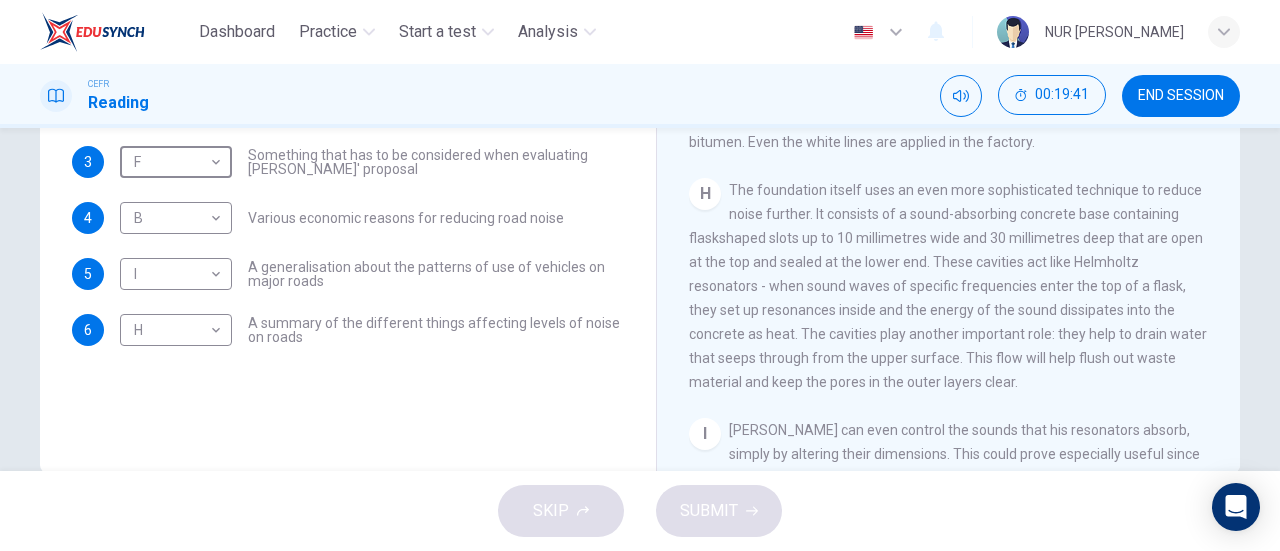 scroll, scrollTop: 1340, scrollLeft: 0, axis: vertical 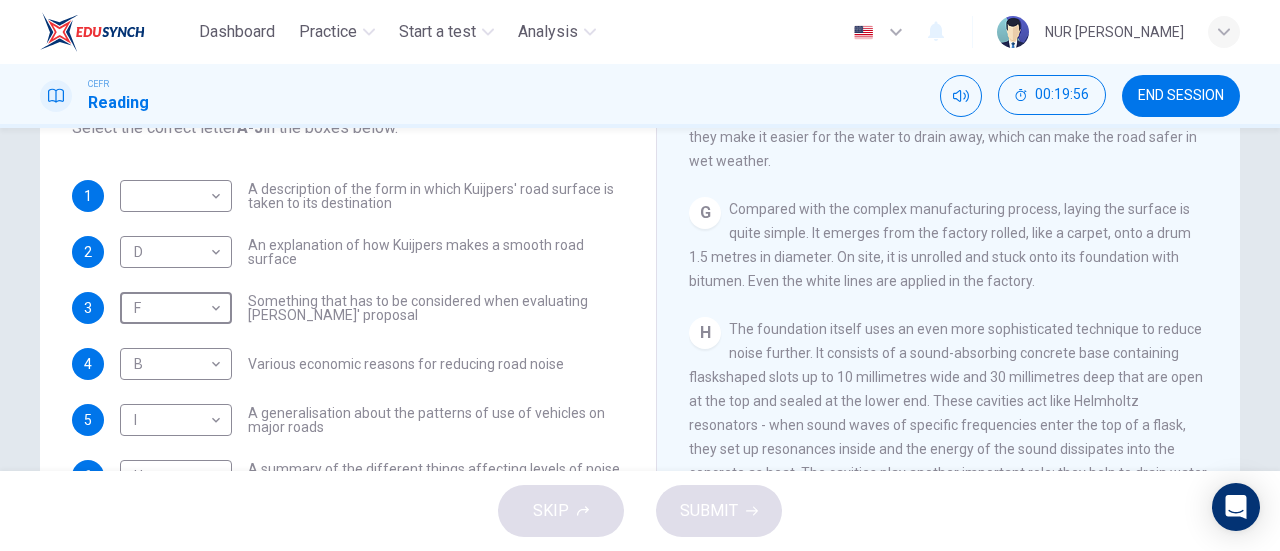 click on "G Compared with the complex manufacturing process, laying the surface is quite simple. It emerges from the factory rolled, like a carpet, onto a drum 1.5 metres in diameter. On site, it is unrolled and stuck onto its foundation with bitumen. Even the white lines are applied in the factory." at bounding box center (949, 245) 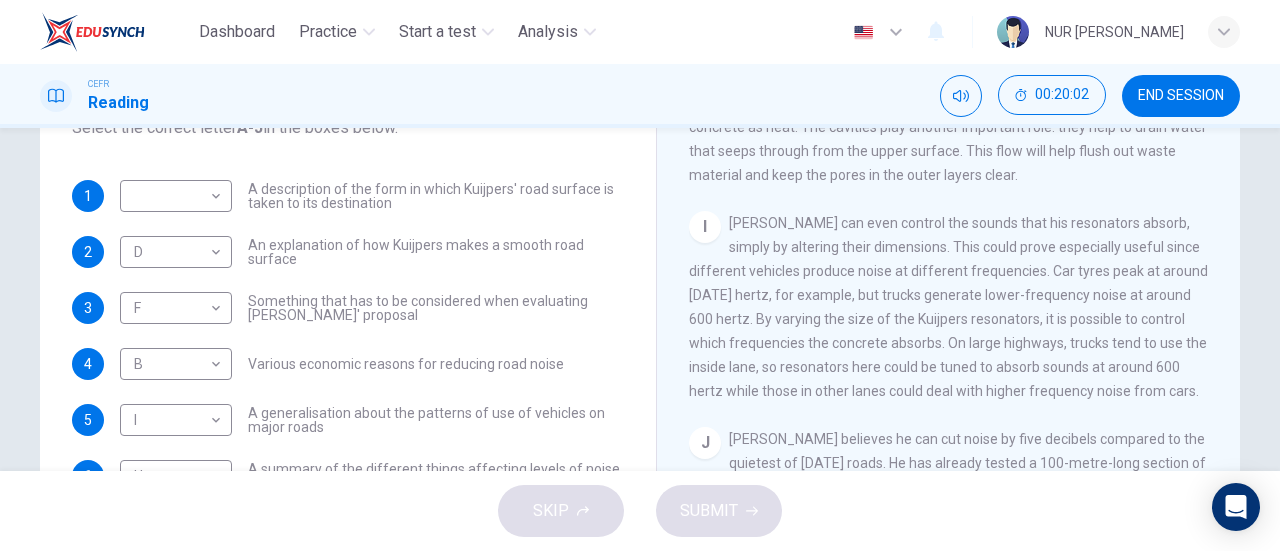 scroll, scrollTop: 1706, scrollLeft: 0, axis: vertical 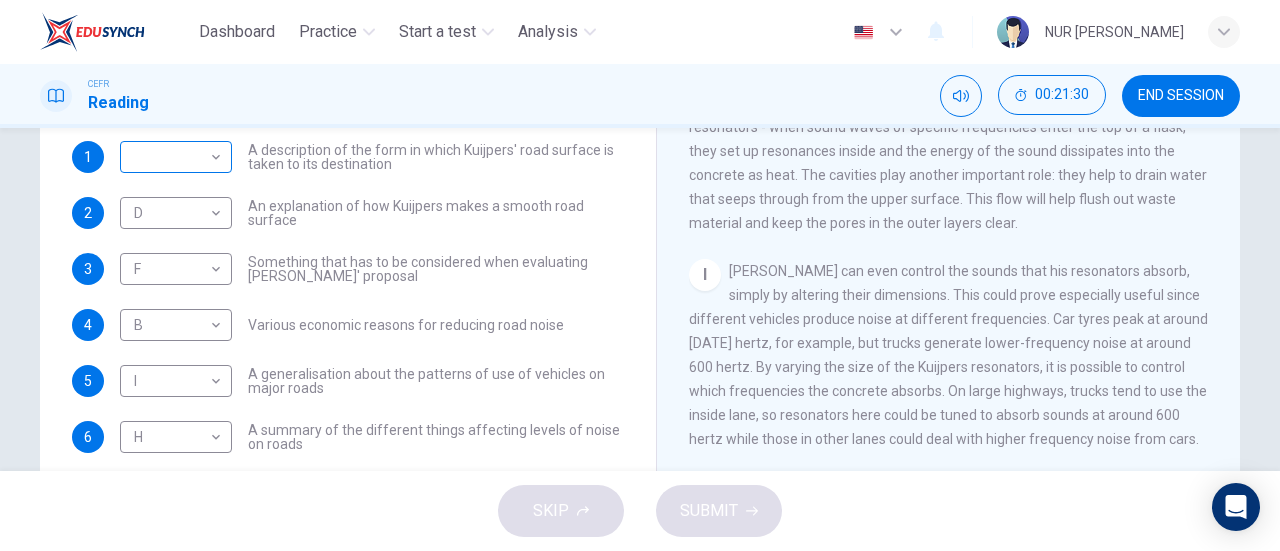 click on "Dashboard Practice Start a test Analysis English en ​ NUR [PERSON_NAME] CEFR Reading 00:21:30 END SESSION Questions 1 - 6 The Reading Passage has ten paragraphs labelled   A-J .
Which paragraph contains the following information?
Select the correct letter   A-J  in the boxes below. 1 ​ ​ A description of the form in which Kuijpers' road surface is taken to its destination 2 D D ​ An explanation of how Kuijpers makes a smooth road surface 3 F F ​ Something that has to be considered when evaluating Kuijpers' proposal 4 B B ​ Various economic reasons for reducing road noise 5 I I ​ A generalisation about the patterns of use of vehicles on major roads 6 H H ​ A summary of the different things affecting levels of noise on roads Quiet Roads Ahead CLICK TO ZOOM Click to Zoom A B C D E F G H I J SKIP SUBMIT EduSynch - Online Language Proficiency Testing
Dashboard Practice Start a test Analysis Notifications © Copyright  2025" at bounding box center (640, 275) 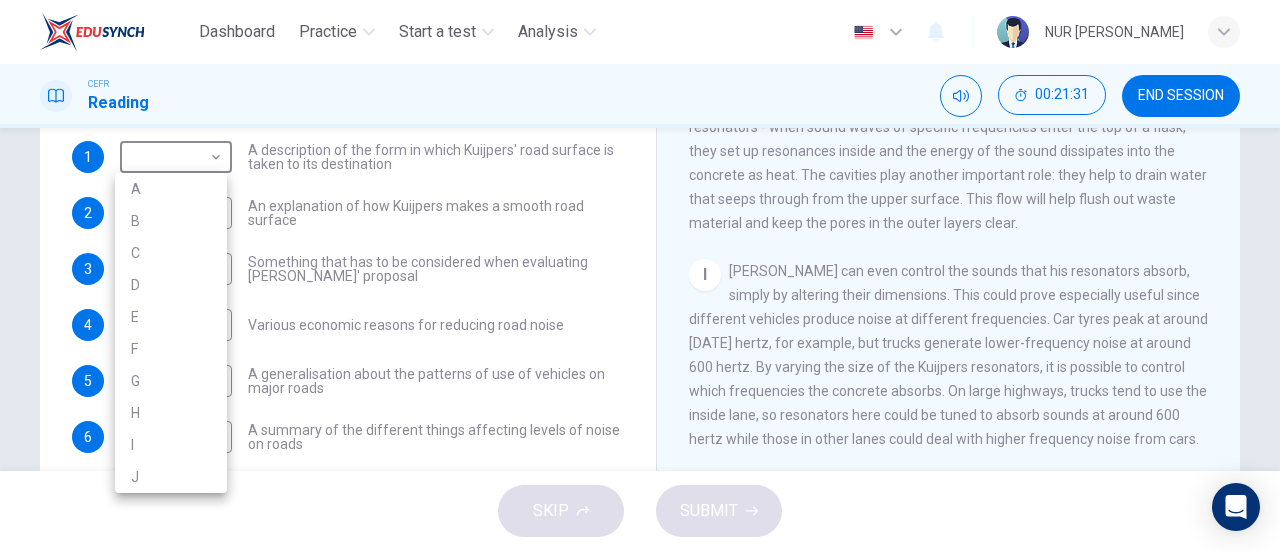click on "J" at bounding box center [171, 477] 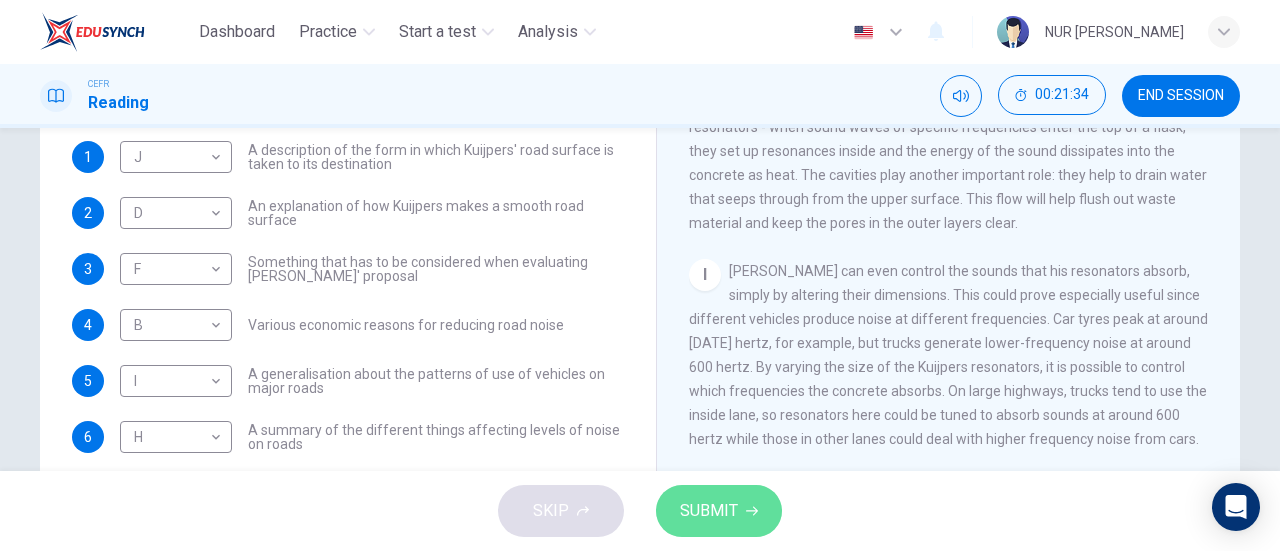 click on "SUBMIT" at bounding box center (709, 511) 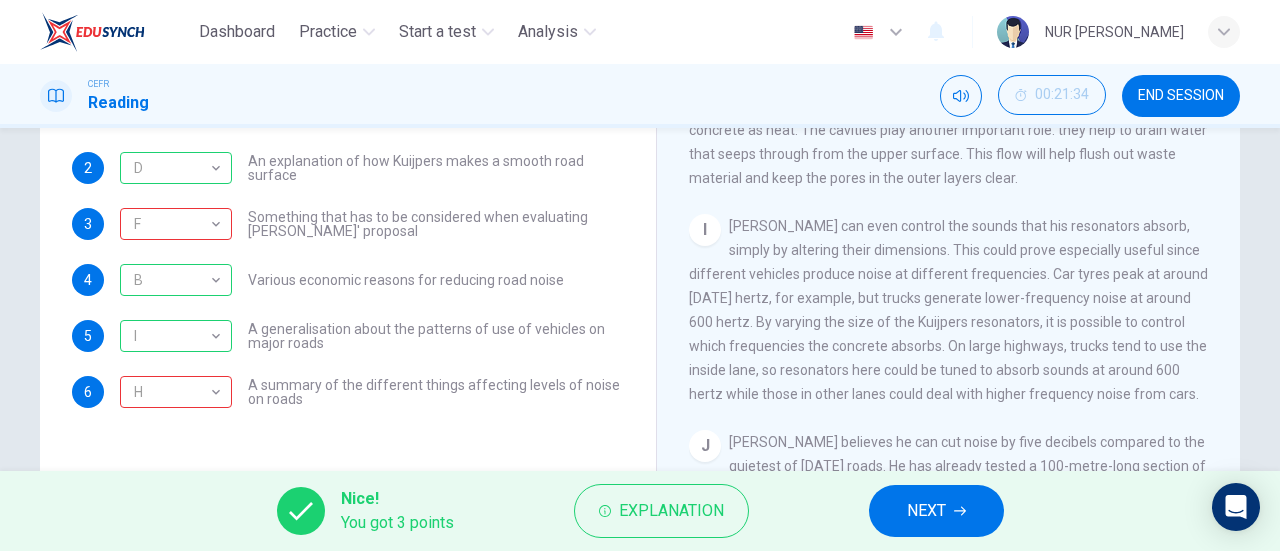 scroll, scrollTop: 330, scrollLeft: 0, axis: vertical 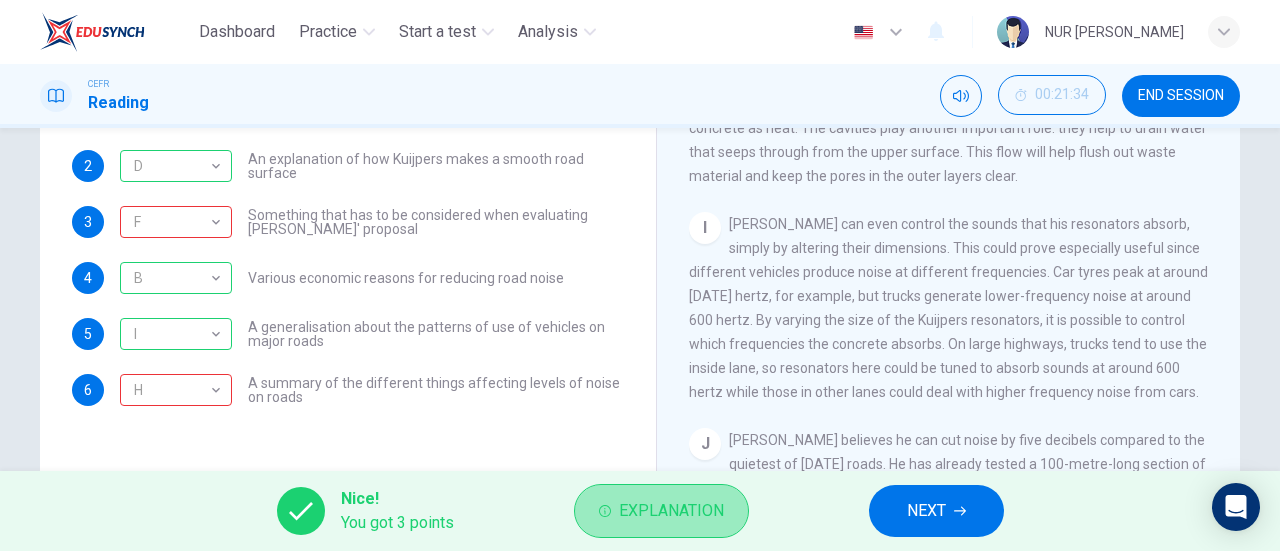 click on "Explanation" at bounding box center (661, 511) 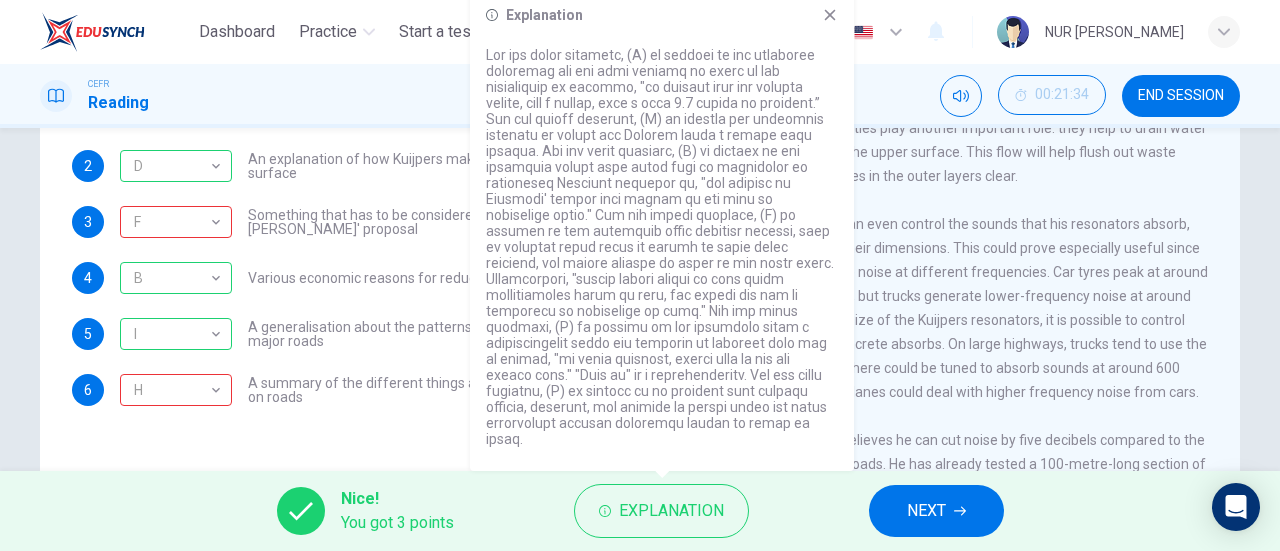 click on "Questions 1 - 6 The Reading Passage has ten paragraphs labelled   A-J .
Which paragraph contains the following information?
Select the correct letter   A-J  in the boxes below. 1 J J ​ A description of the form in which Kuijpers' road surface is taken to its destination 2 D D ​ An explanation of how Kuijpers makes a smooth road surface 3 F F ​ Something that has to be considered when evaluating Kuijpers' proposal 4 B B ​ Various economic reasons for reducing road noise 5 I I ​ A generalisation about the patterns of use of vehicles on major roads 6 H H ​ A summary of the different things affecting levels of noise on roads" at bounding box center (348, 142) 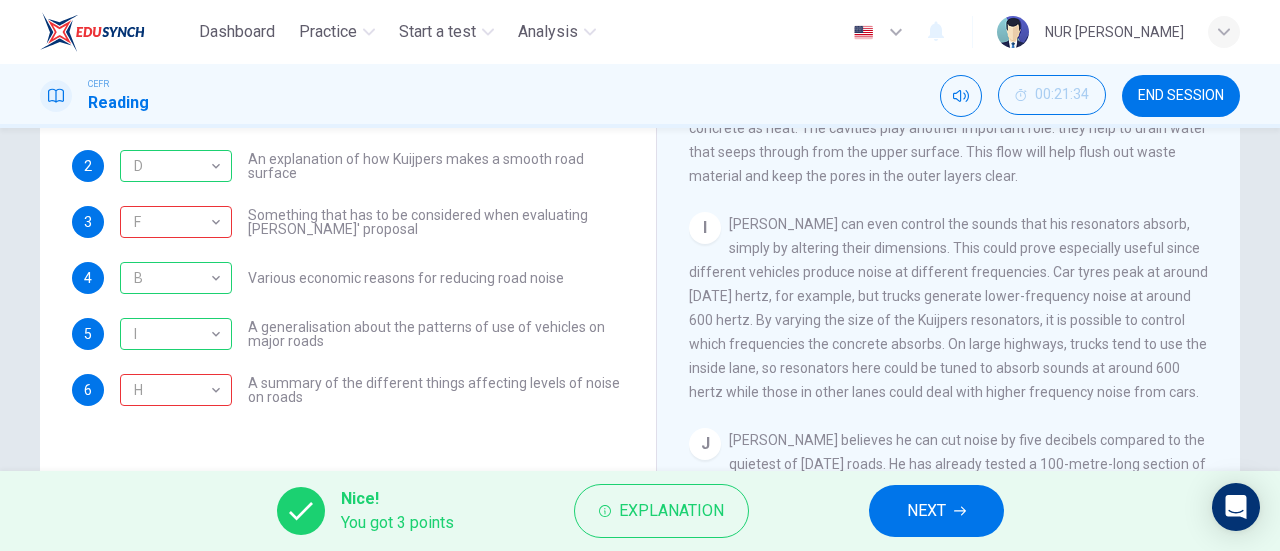 click on "NEXT" at bounding box center [936, 511] 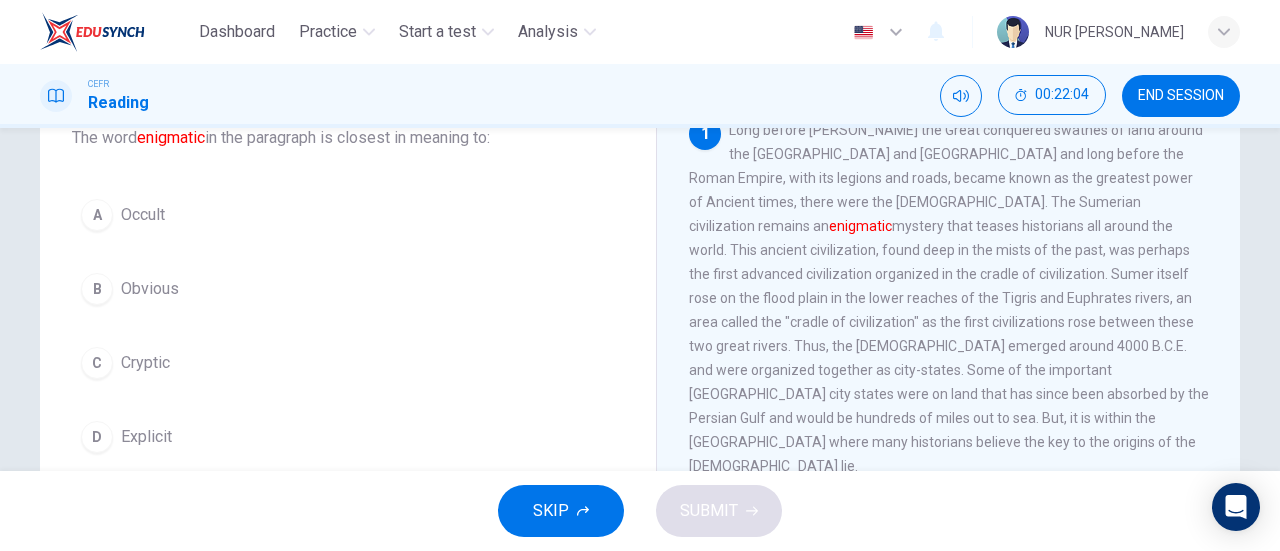 scroll, scrollTop: 140, scrollLeft: 0, axis: vertical 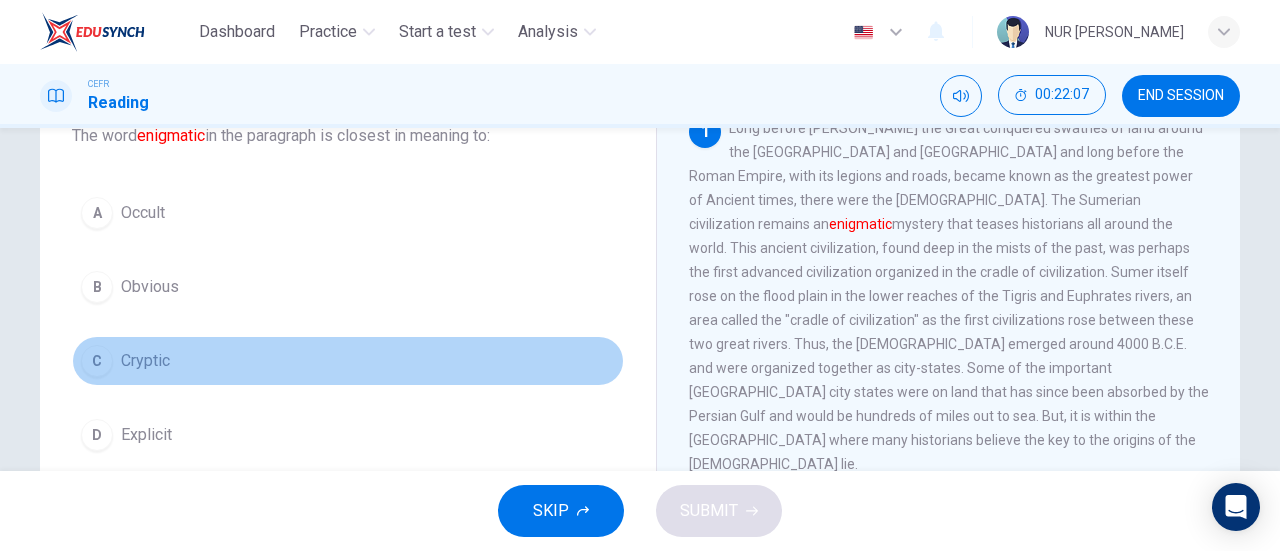 click on "C" at bounding box center (97, 361) 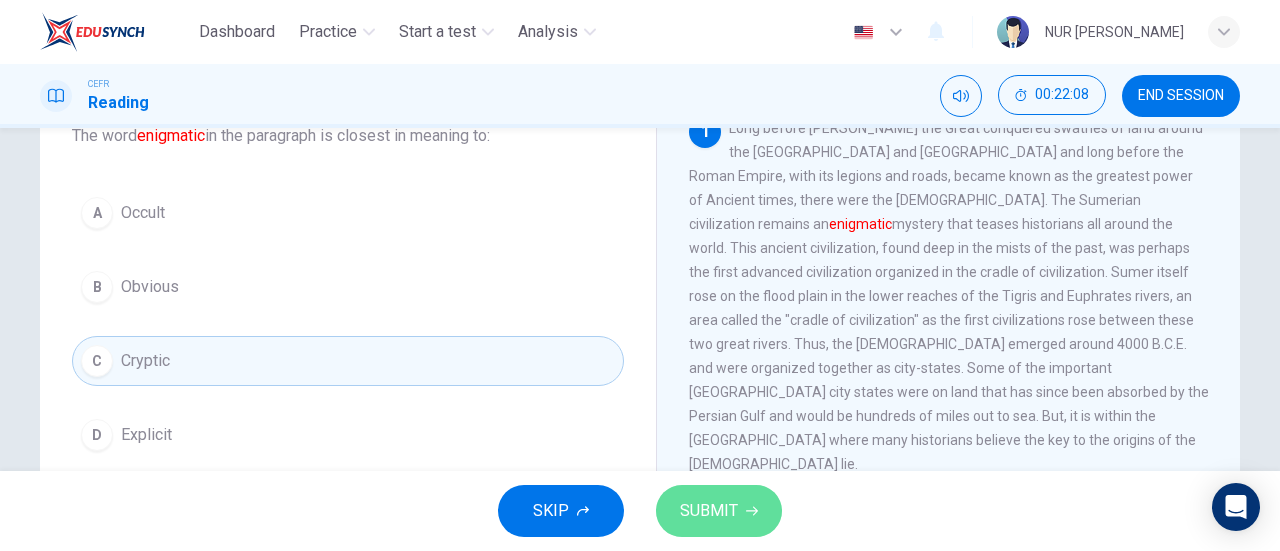 click on "SUBMIT" at bounding box center (719, 511) 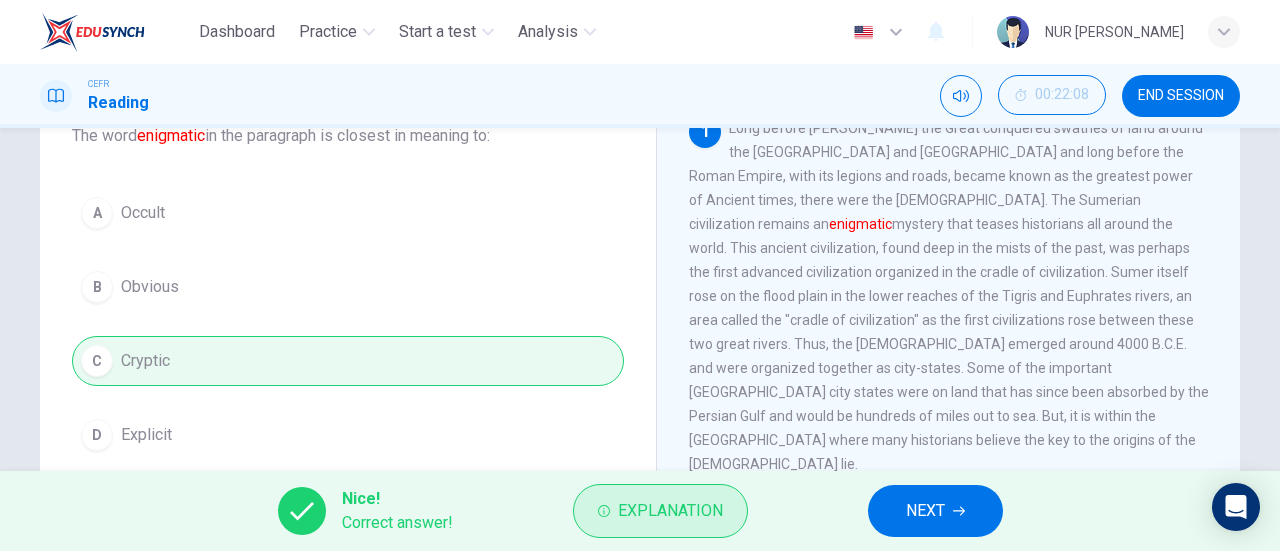click on "Explanation" at bounding box center [670, 511] 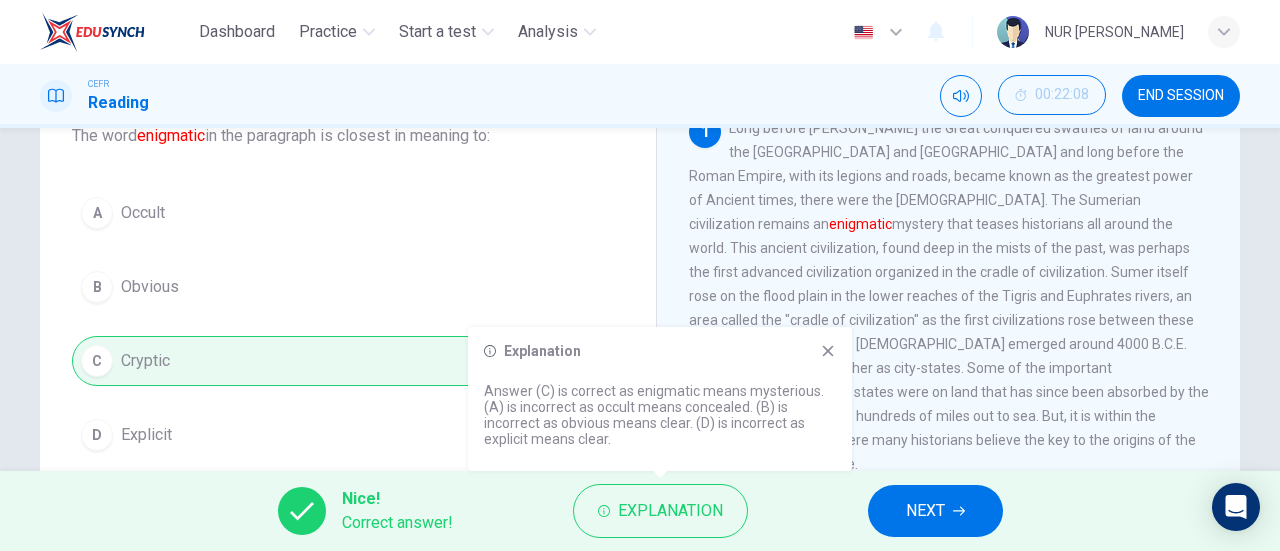 click on "NEXT" at bounding box center [925, 511] 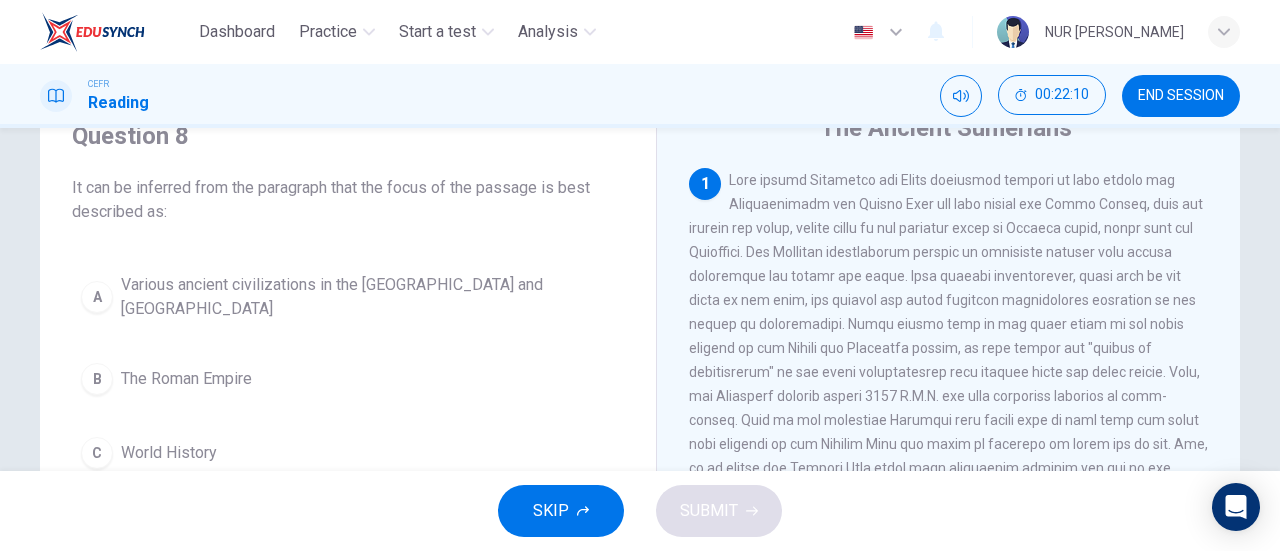 scroll, scrollTop: 86, scrollLeft: 0, axis: vertical 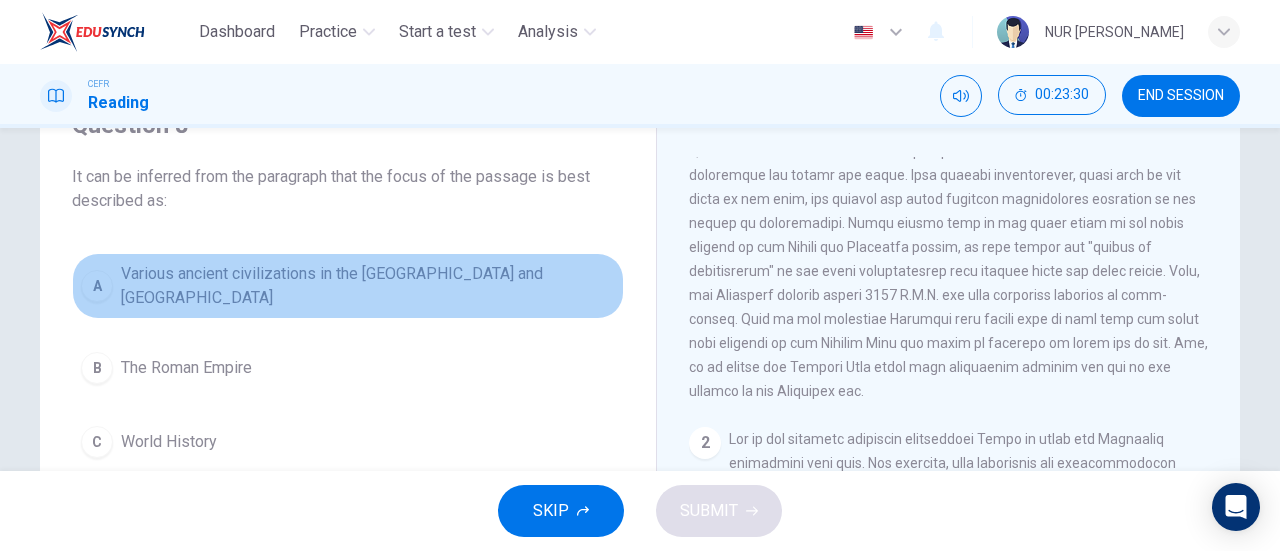 click on "Various ancient civilizations in the [GEOGRAPHIC_DATA] and [GEOGRAPHIC_DATA]" at bounding box center (368, 286) 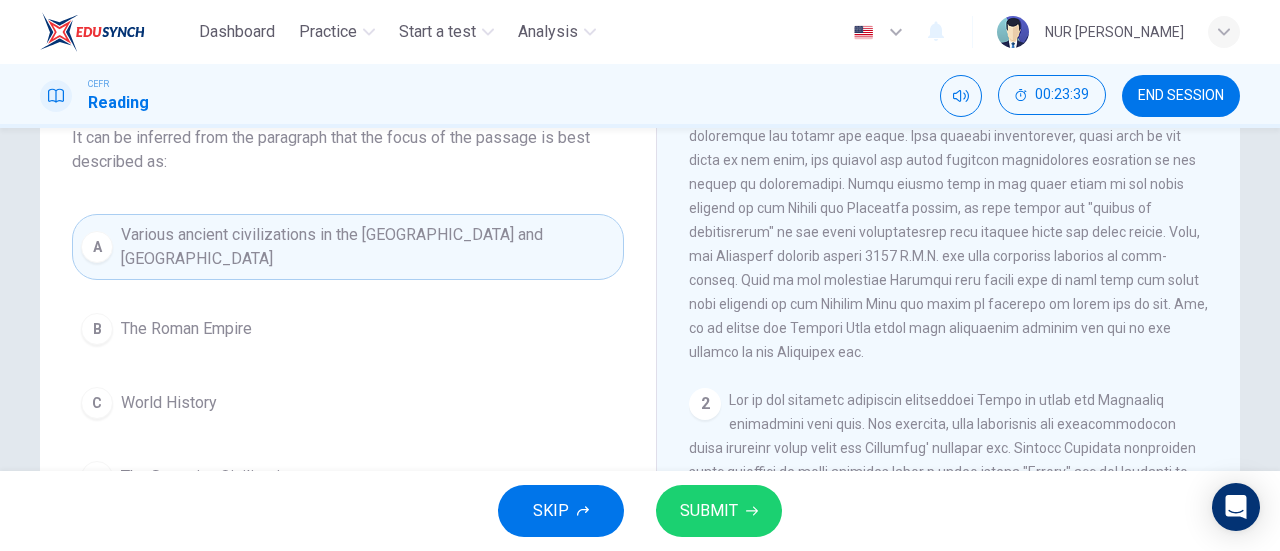 scroll, scrollTop: 127, scrollLeft: 0, axis: vertical 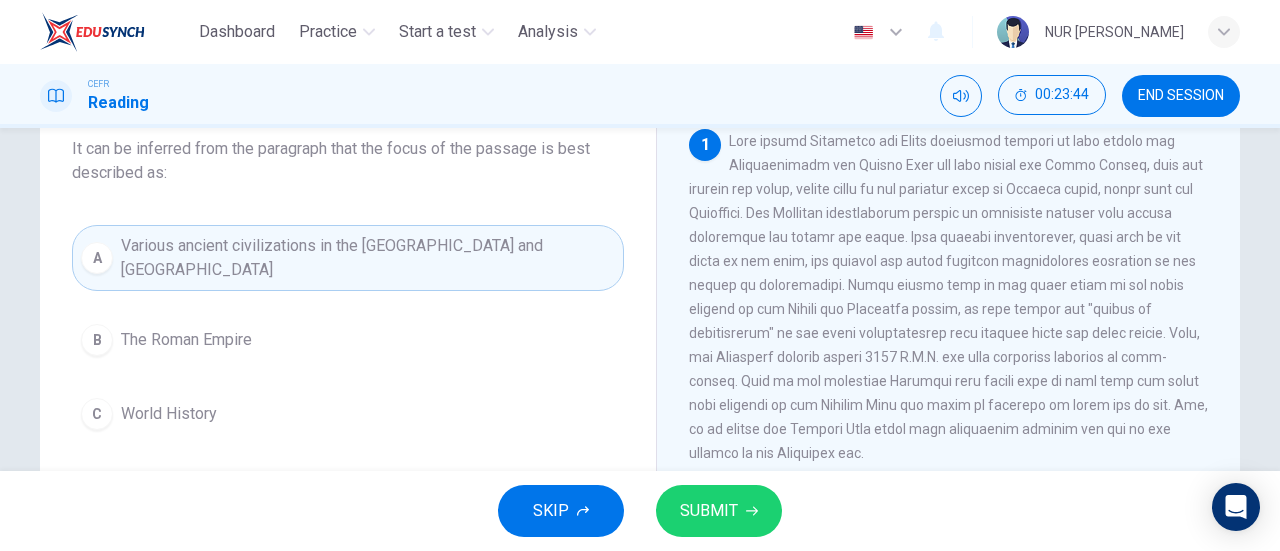 click on "SUBMIT" at bounding box center (719, 511) 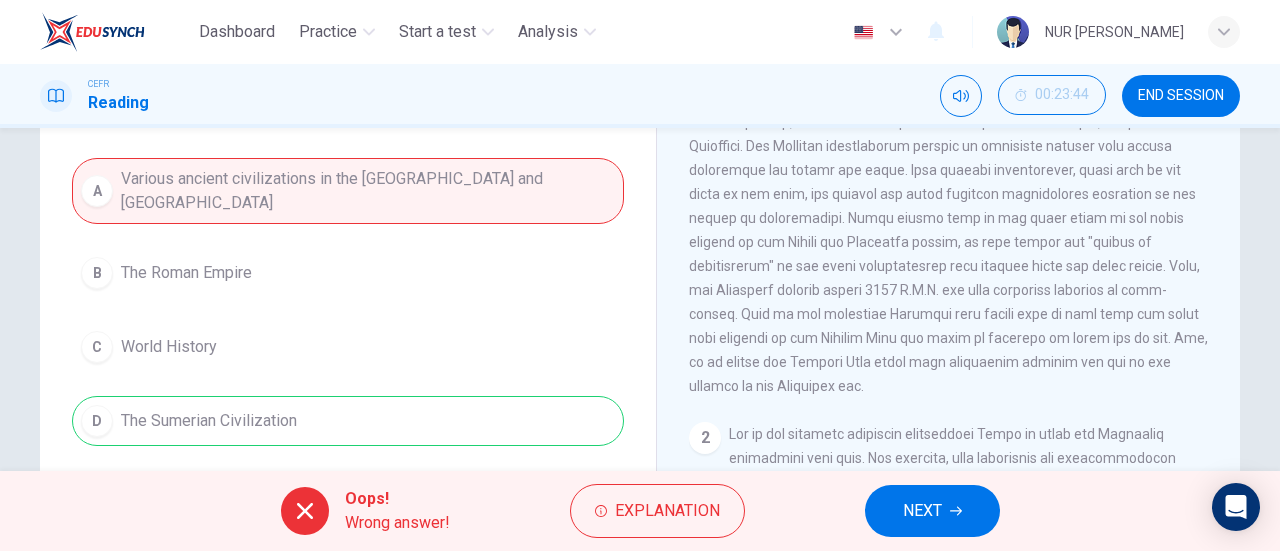 scroll, scrollTop: 206, scrollLeft: 0, axis: vertical 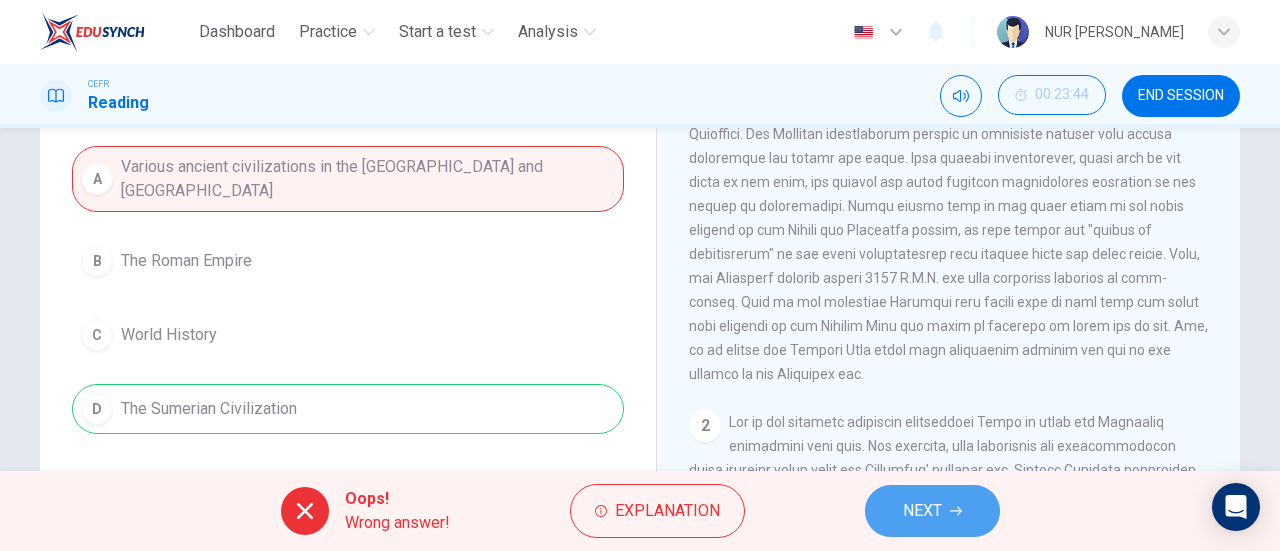 click on "NEXT" at bounding box center [932, 511] 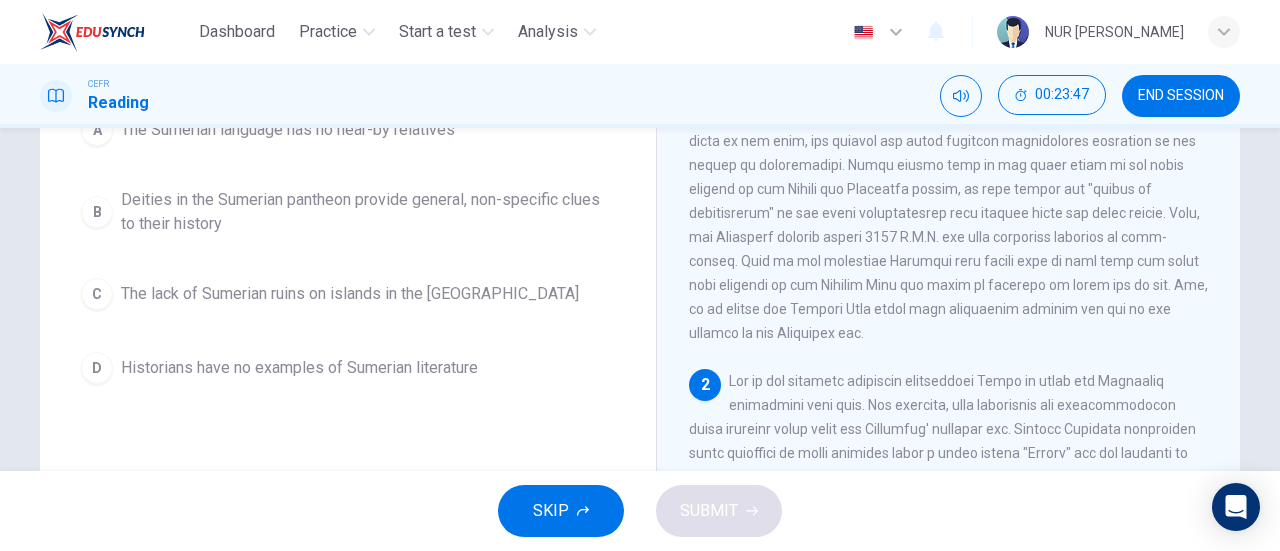 scroll, scrollTop: 248, scrollLeft: 0, axis: vertical 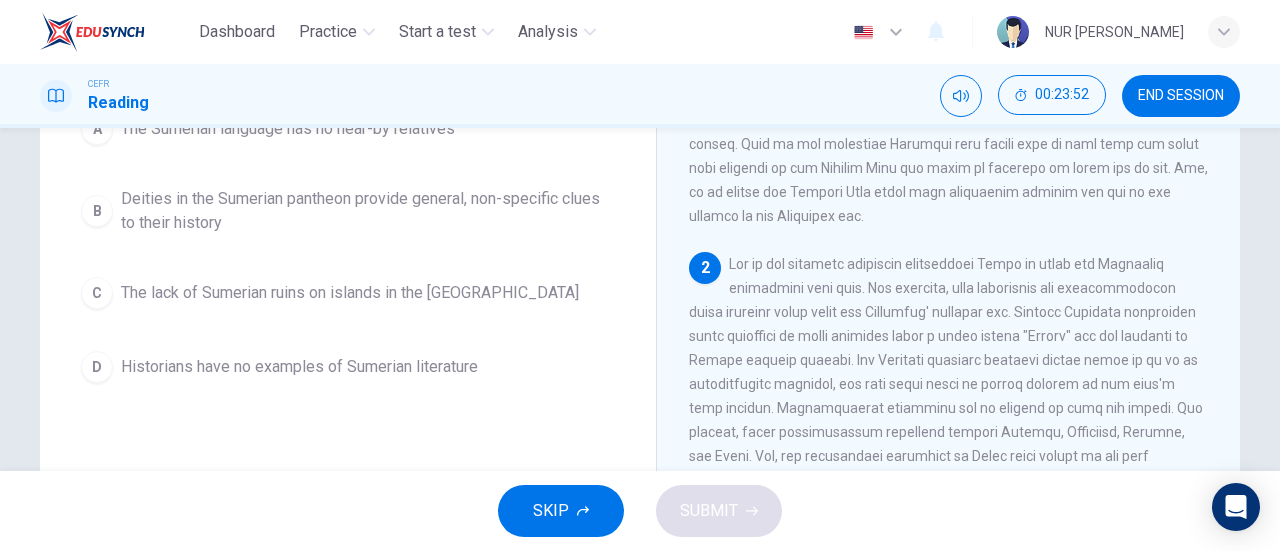 click on "END SESSION" at bounding box center [1181, 96] 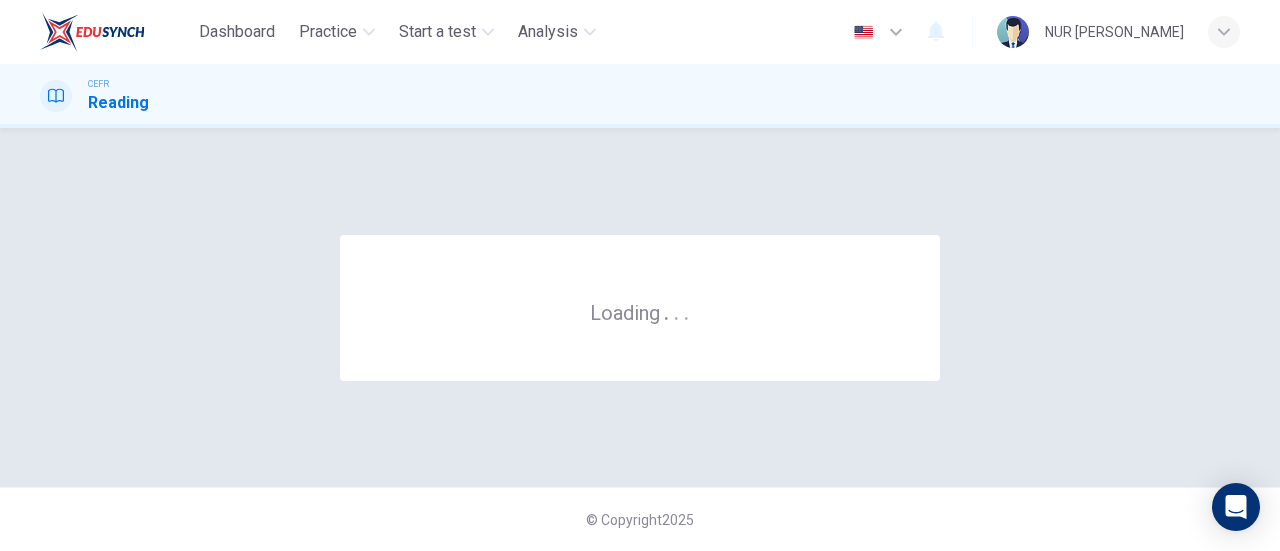 scroll, scrollTop: 0, scrollLeft: 0, axis: both 